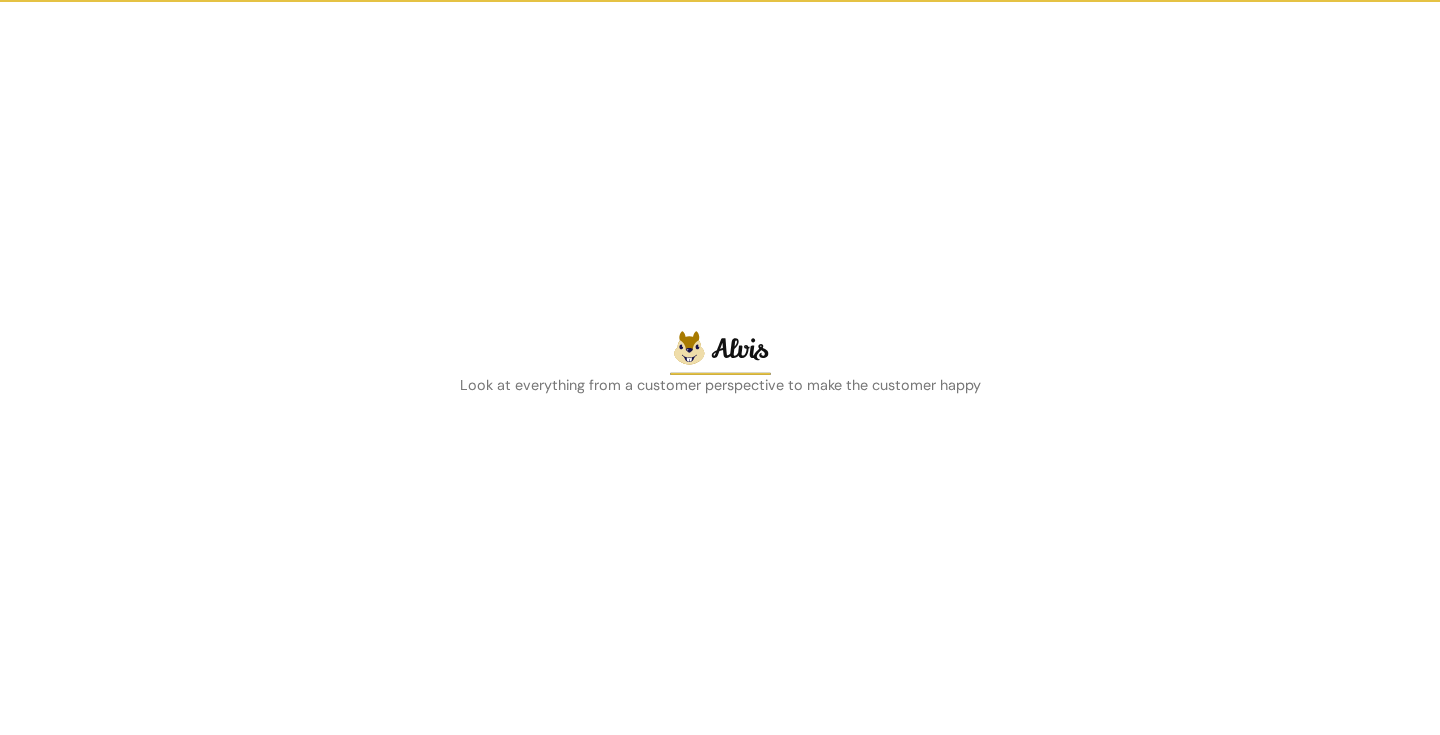 scroll, scrollTop: 0, scrollLeft: 0, axis: both 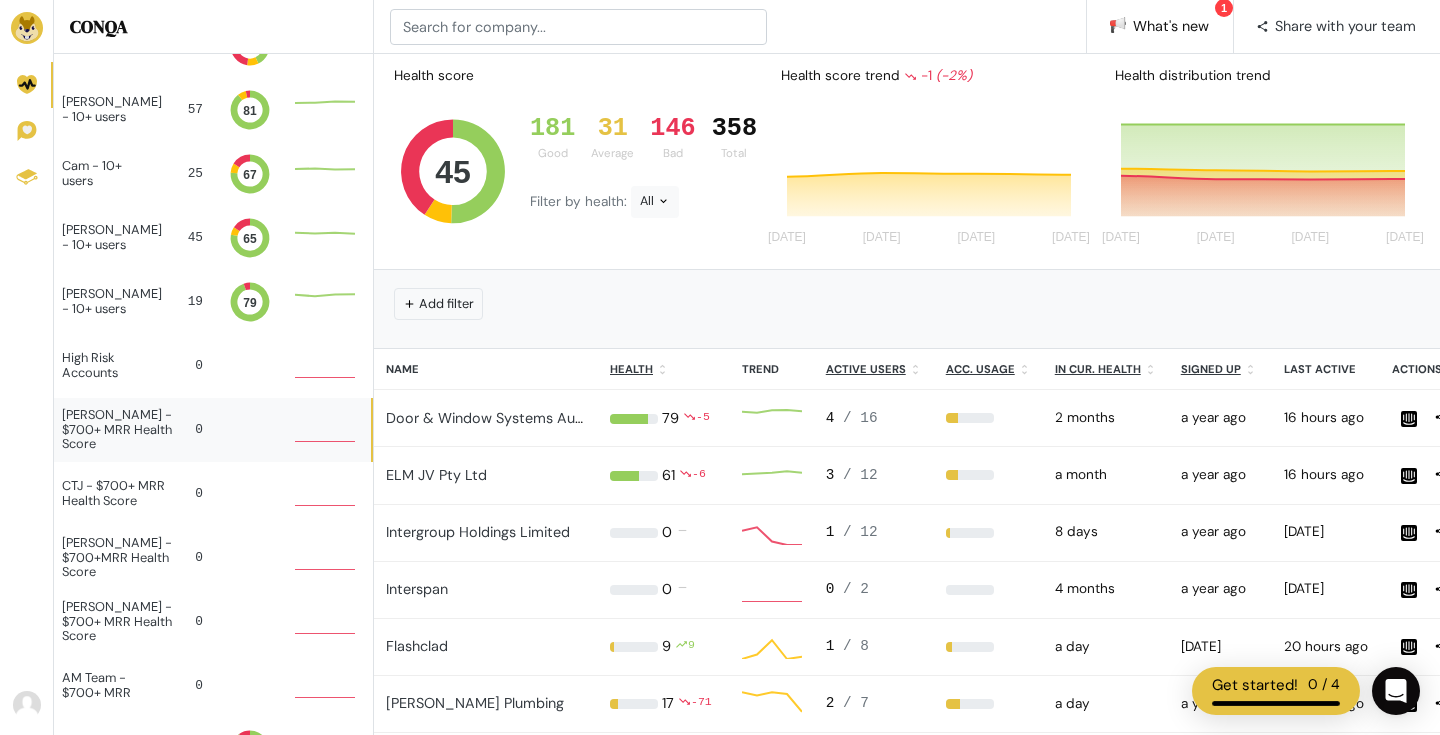 click on "[PERSON_NAME] - $700+ MRR Health Score
0" at bounding box center [212, 430] 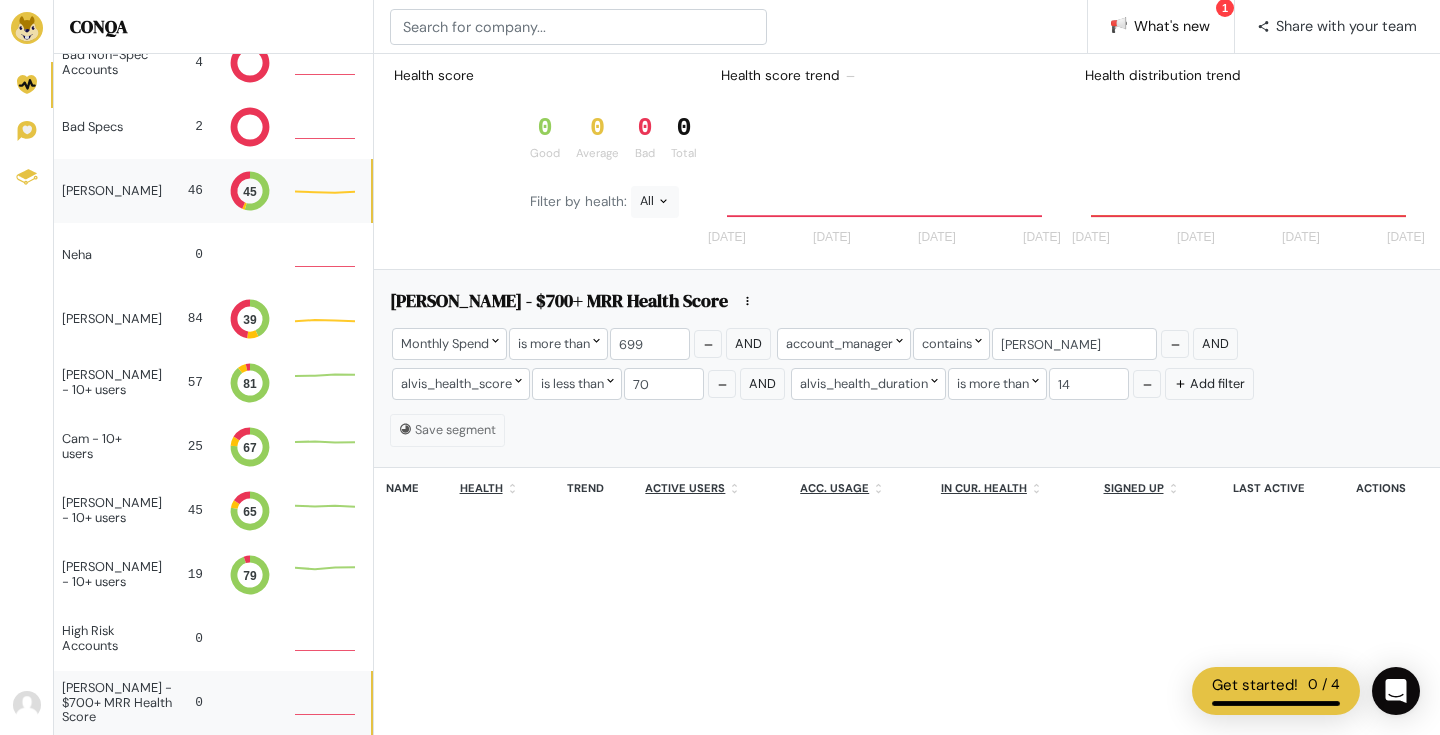 click on "[PERSON_NAME]
46
45" at bounding box center (212, 191) 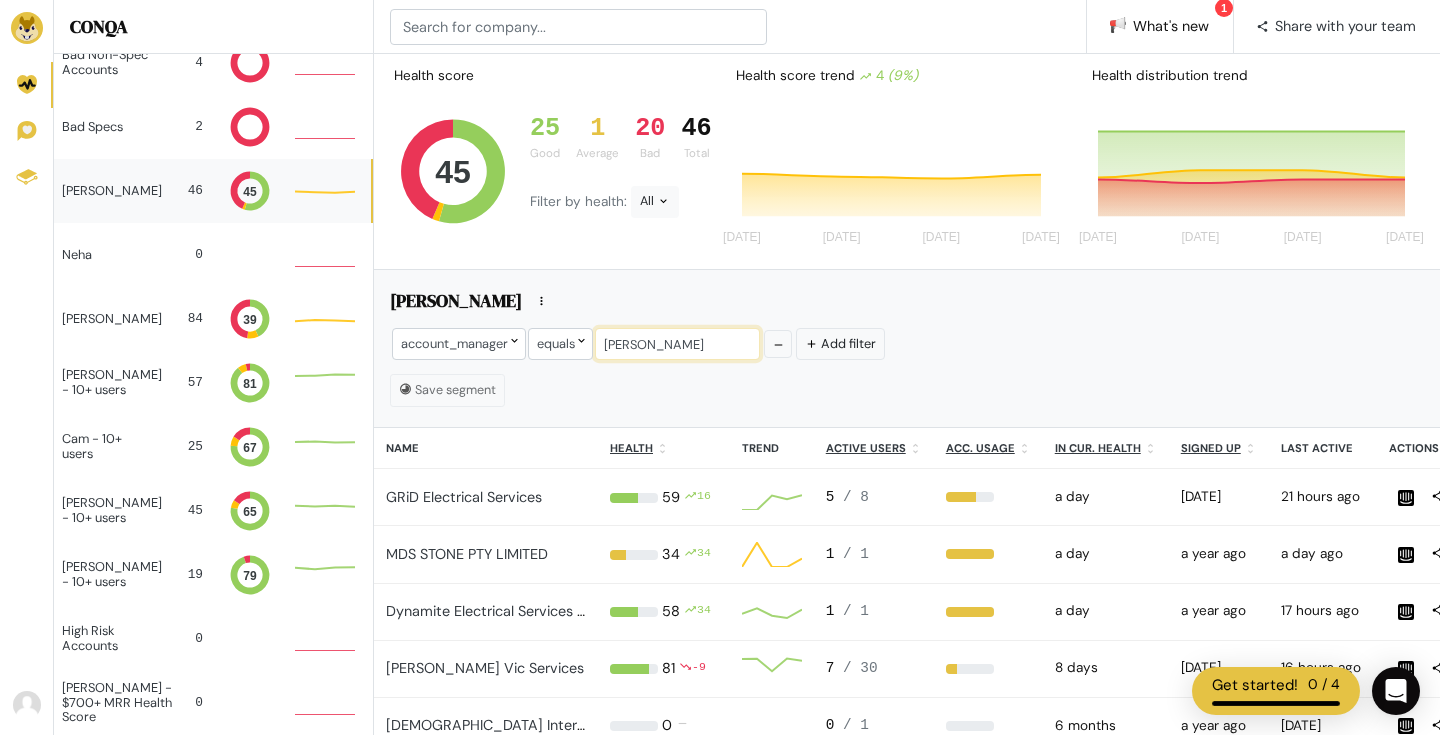 click on "[PERSON_NAME]" at bounding box center (677, 343) 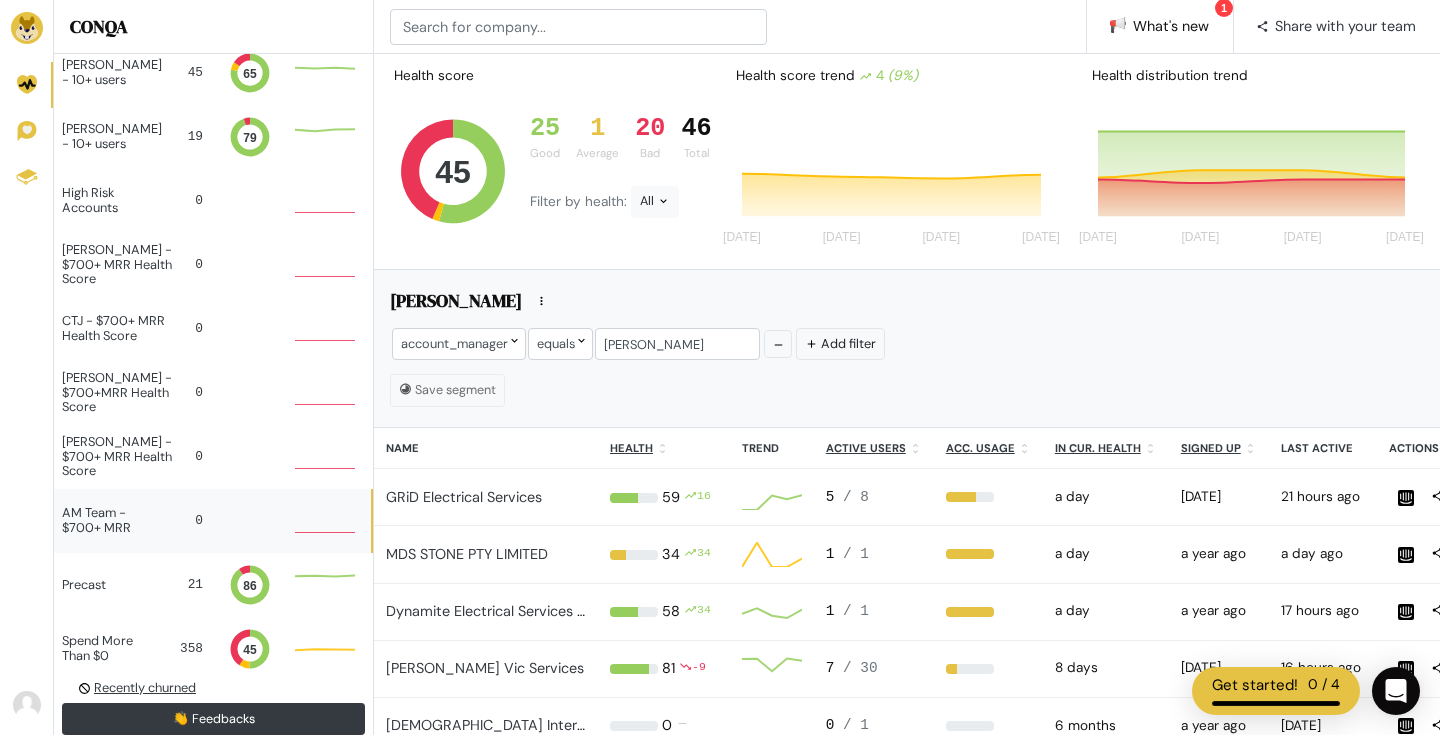 click on "AM Team - $700+ MRR" at bounding box center (112, 520) 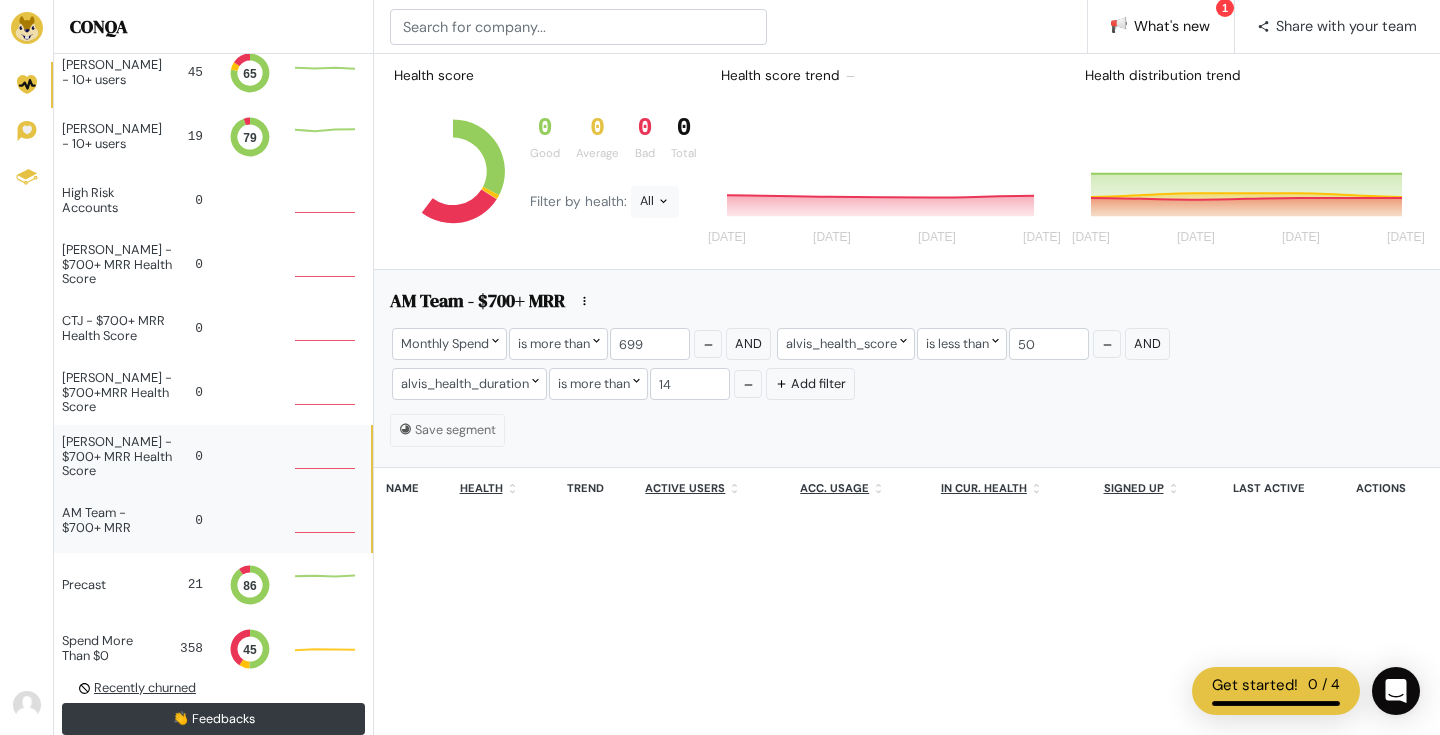 click on "[PERSON_NAME] - $700+ MRR Health Score" at bounding box center (117, 456) 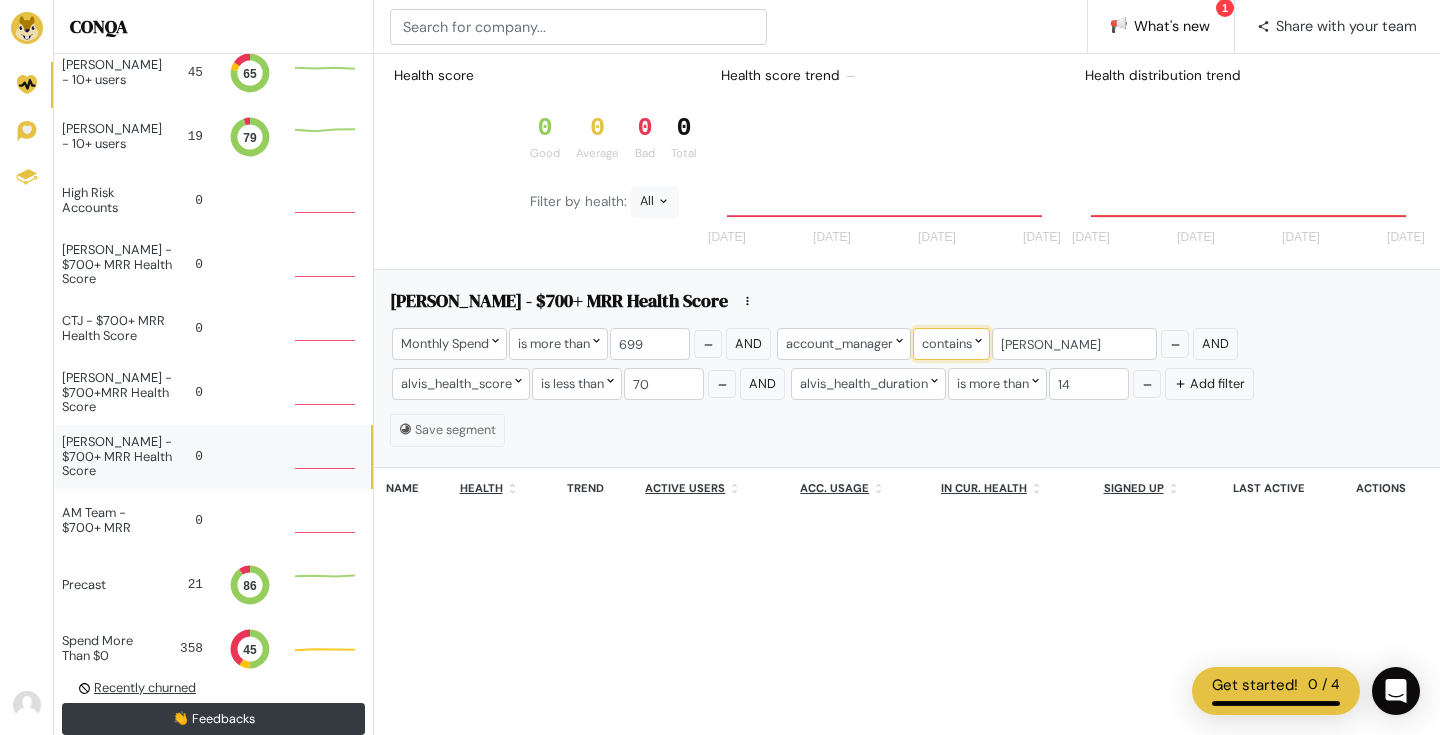 click 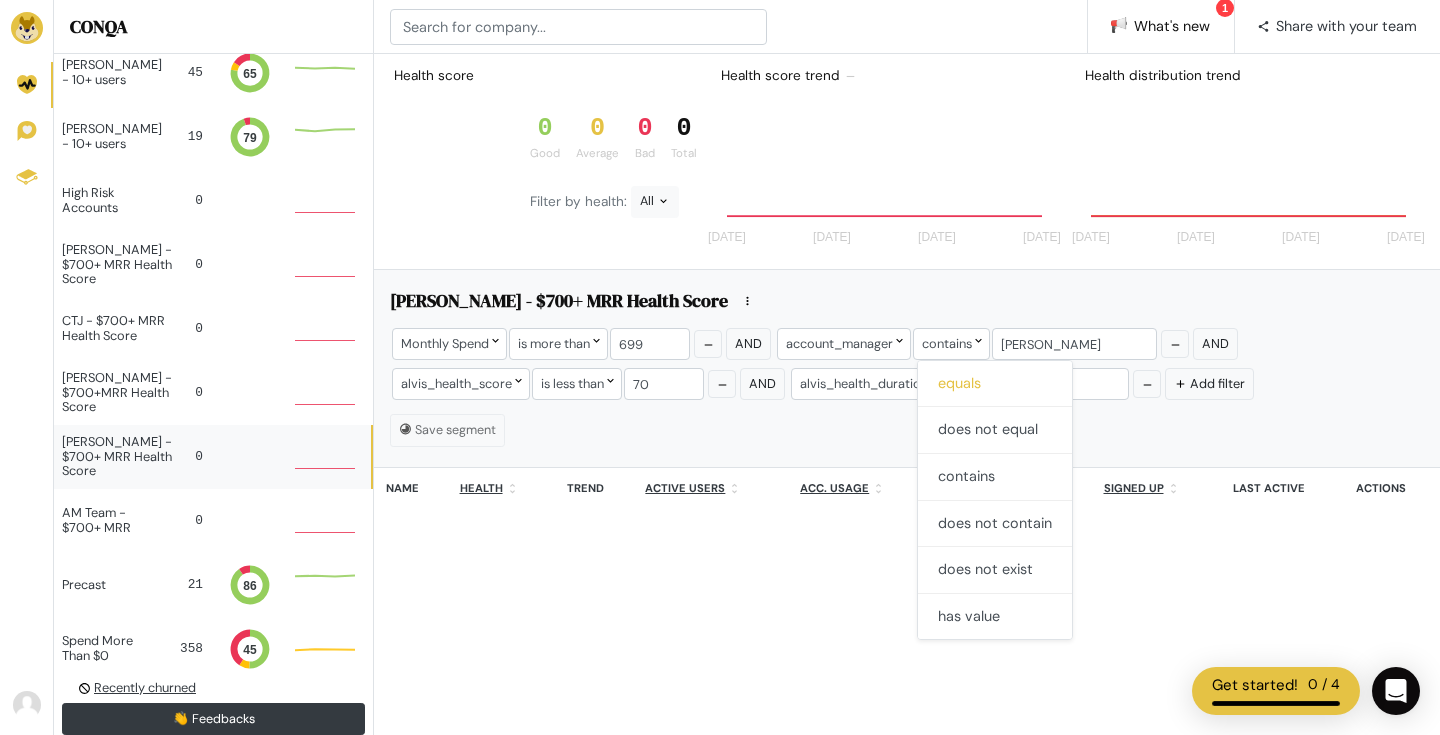 click on "equals" at bounding box center (995, 384) 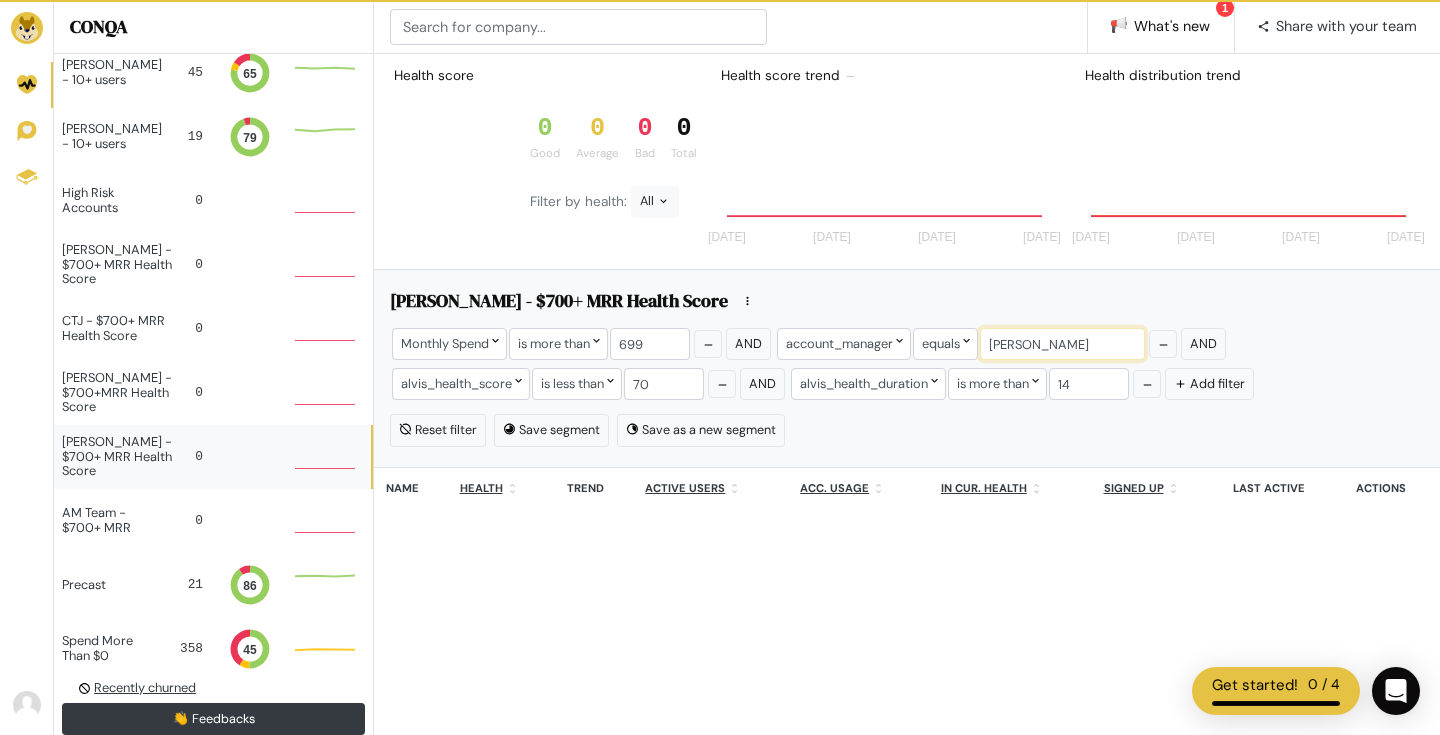 click on "[PERSON_NAME]" at bounding box center (1062, 343) 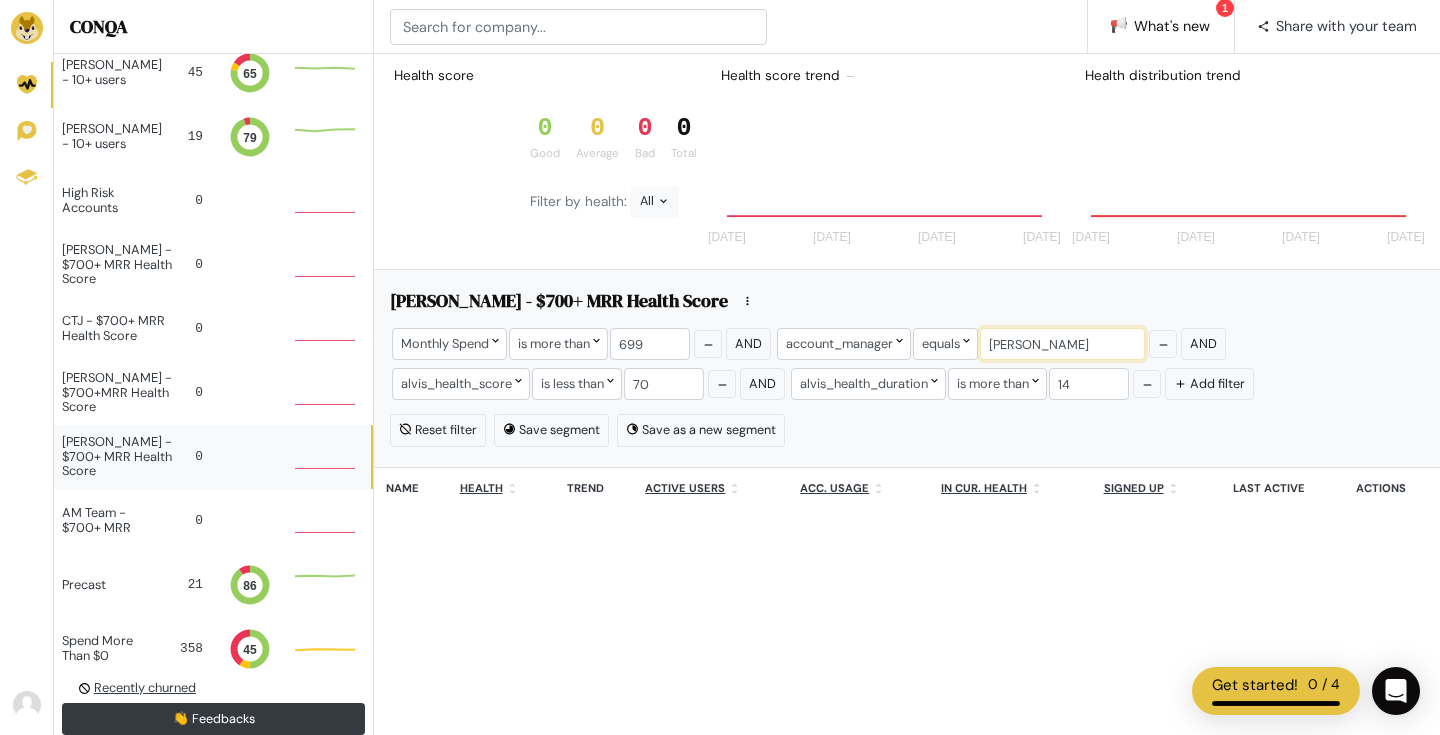 type on "[PERSON_NAME]" 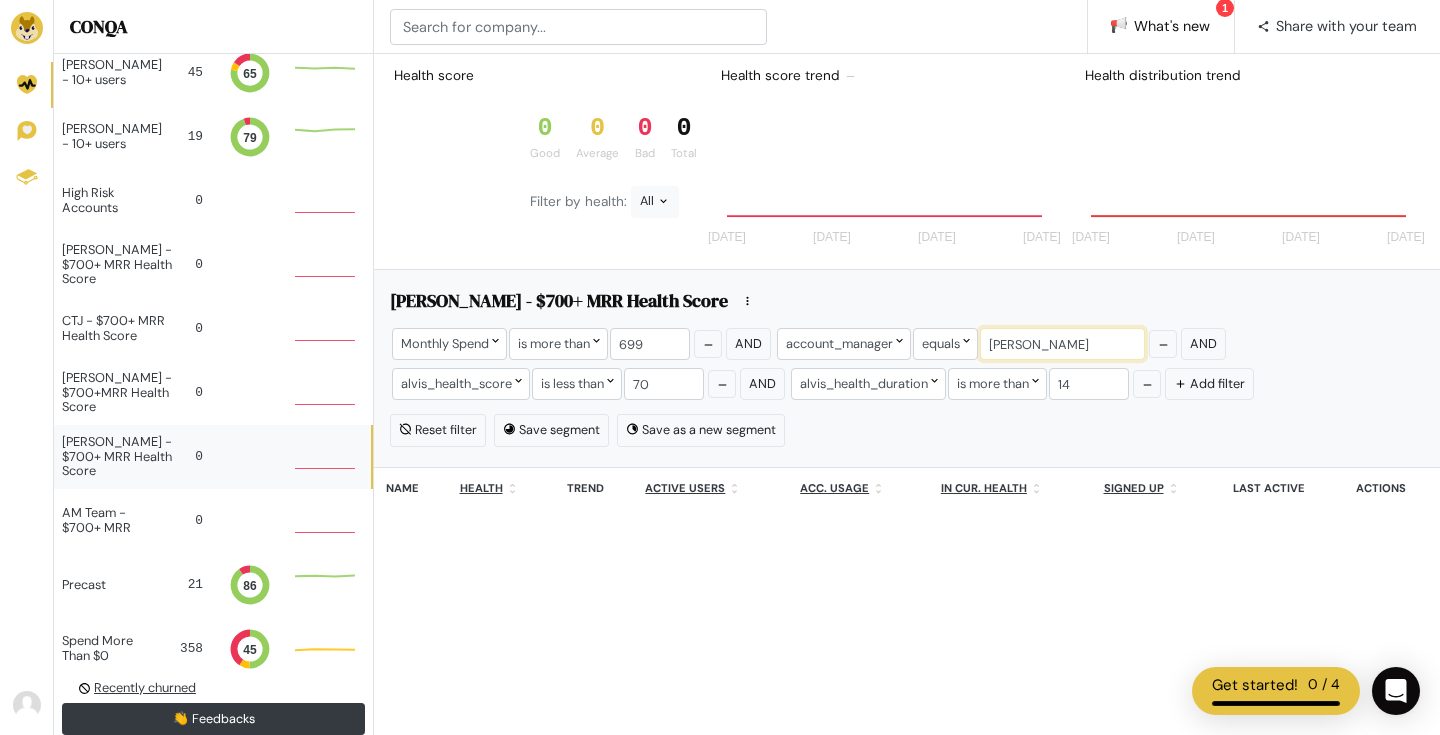 click on "[PERSON_NAME] - $700+ MRR Health Score
Monthly Spend
is more than
699
And
account_manager
equals" at bounding box center [907, 368] 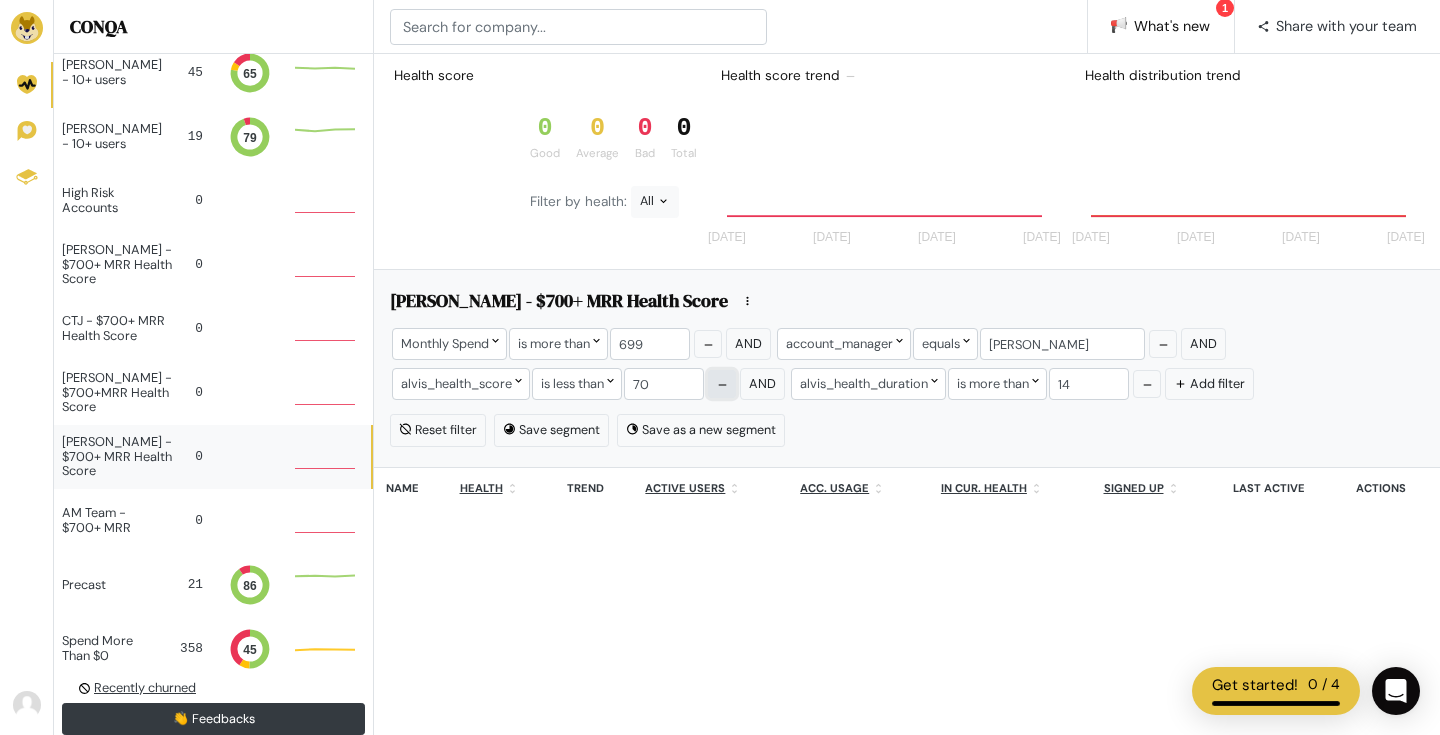 click at bounding box center (722, 384) 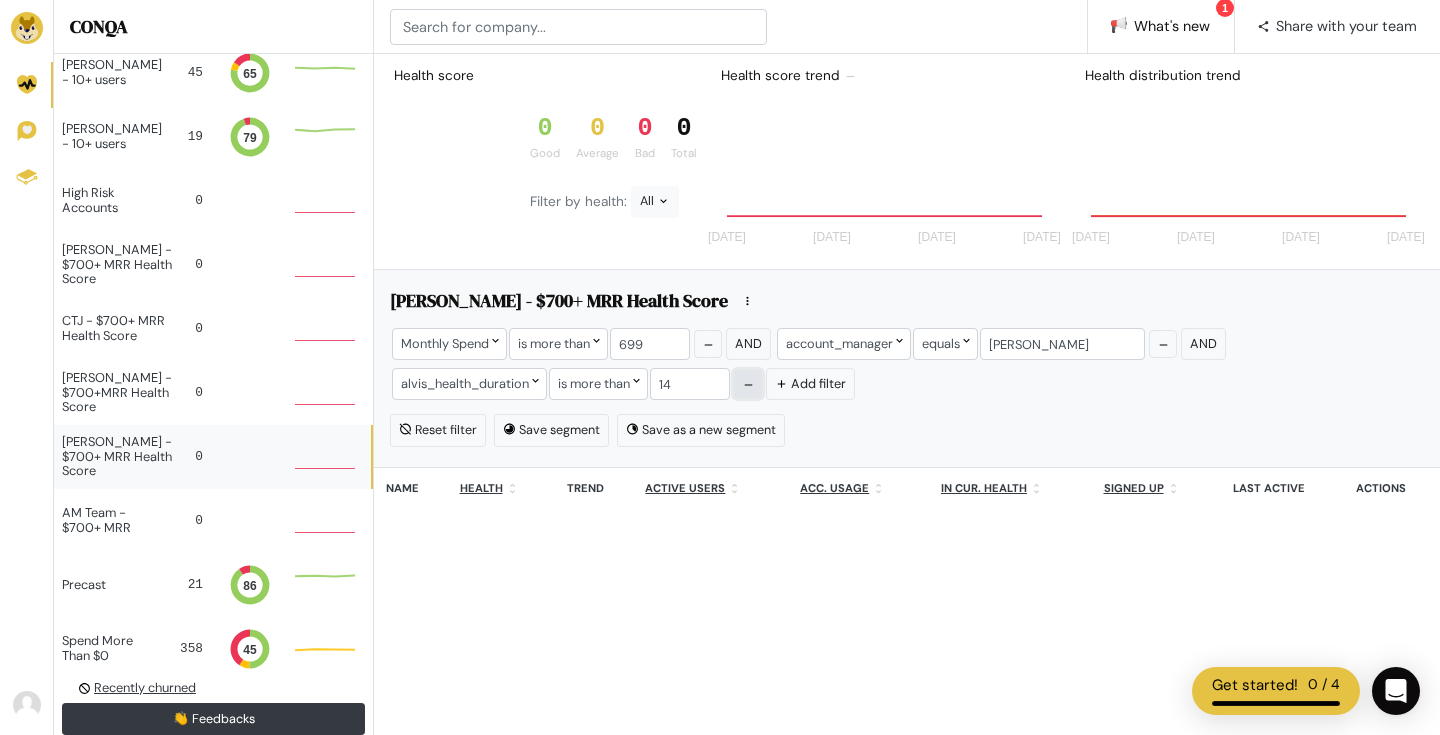 click at bounding box center [748, 384] 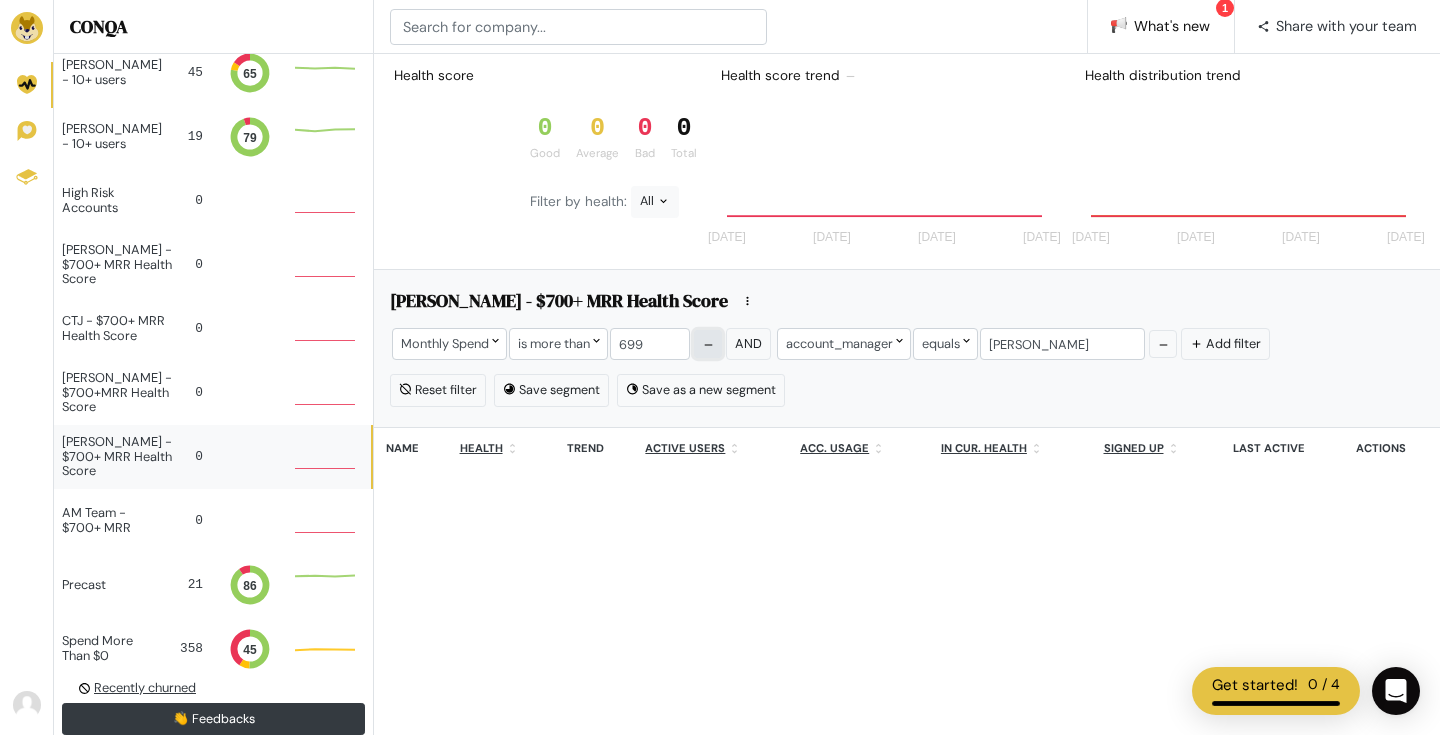 click at bounding box center [708, 344] 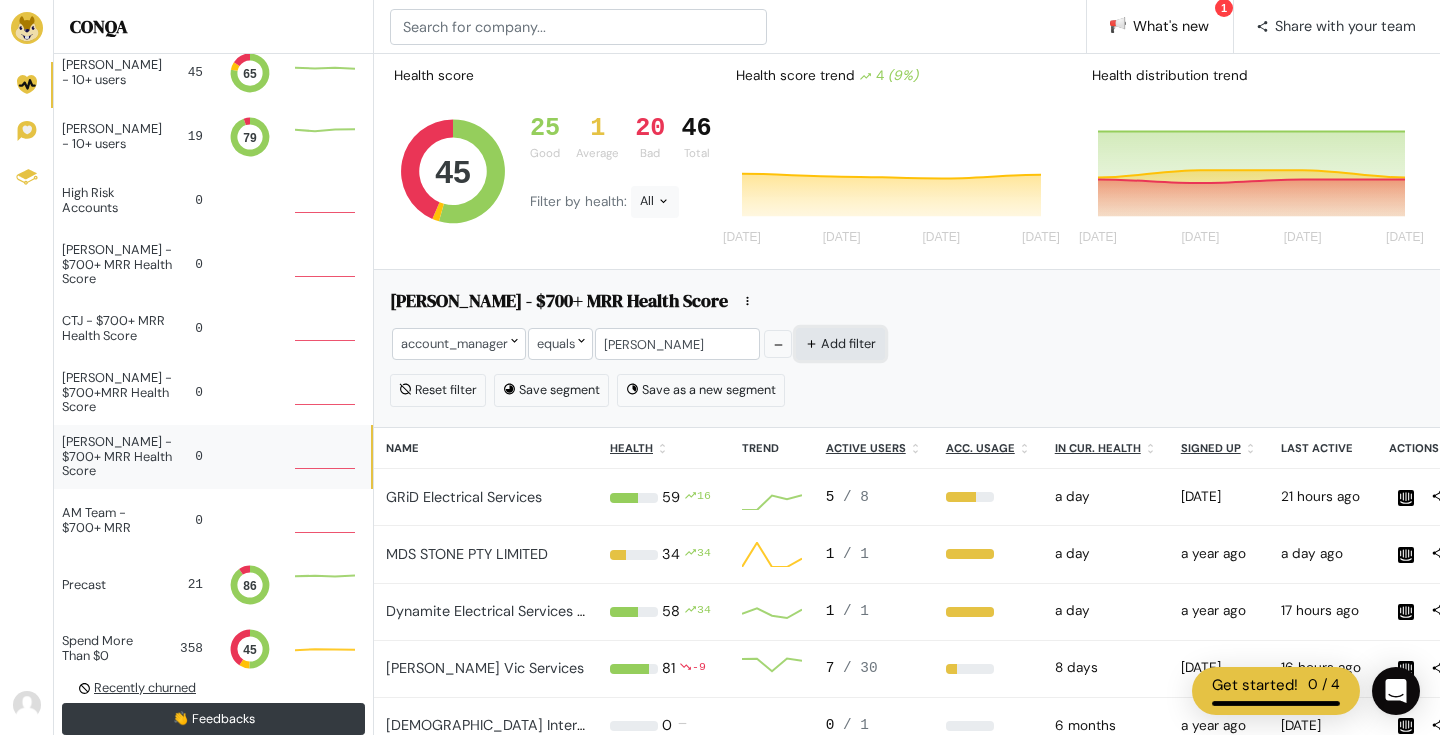 click on "Add filter" at bounding box center (840, 343) 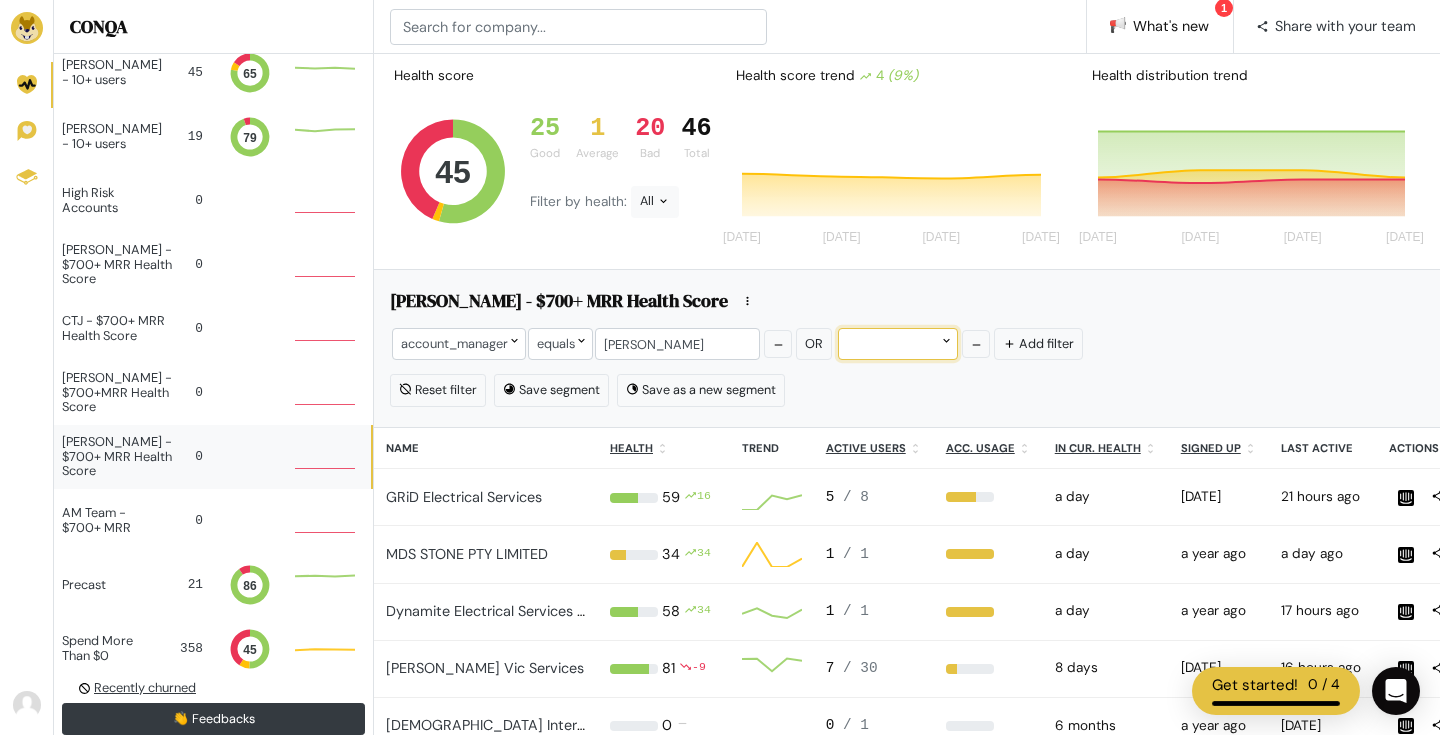 click at bounding box center [898, 343] 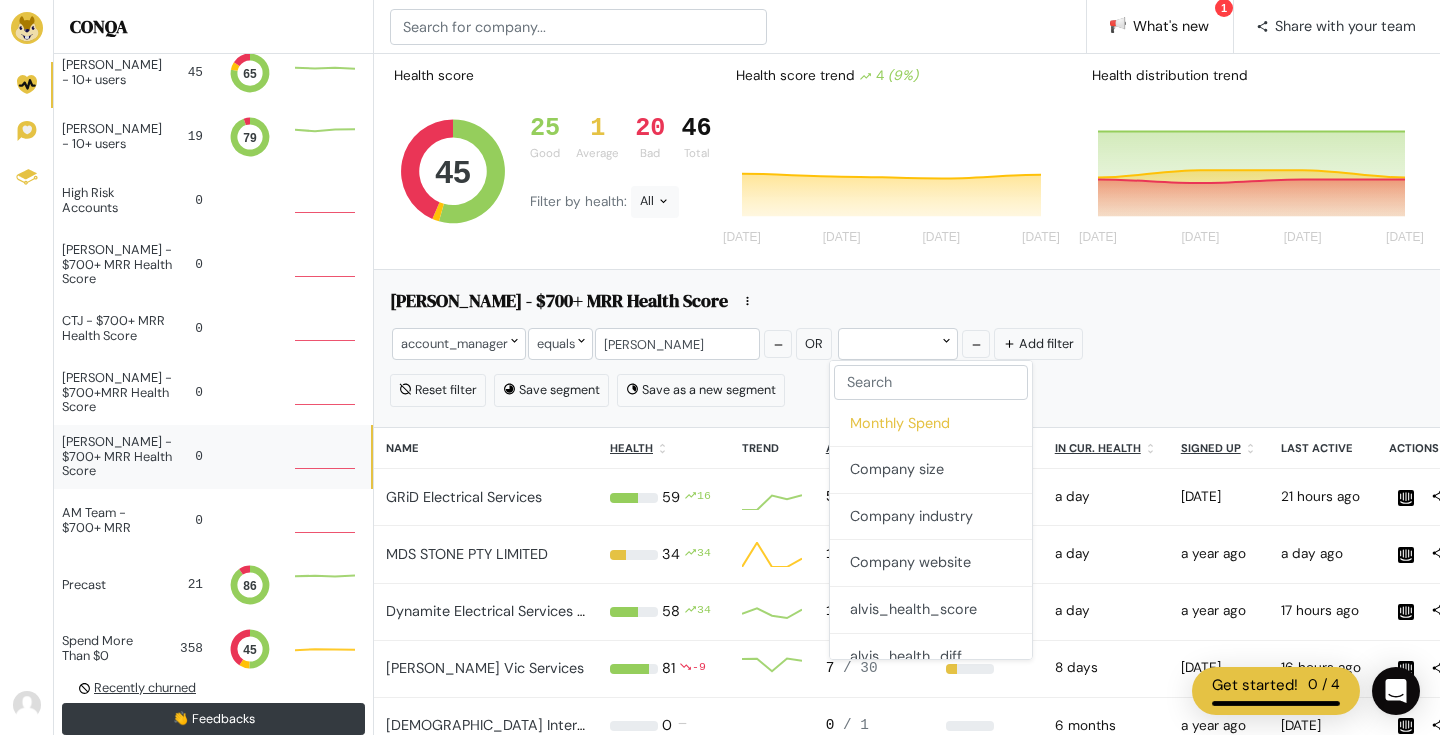 click on "Monthly Spend" at bounding box center (931, 424) 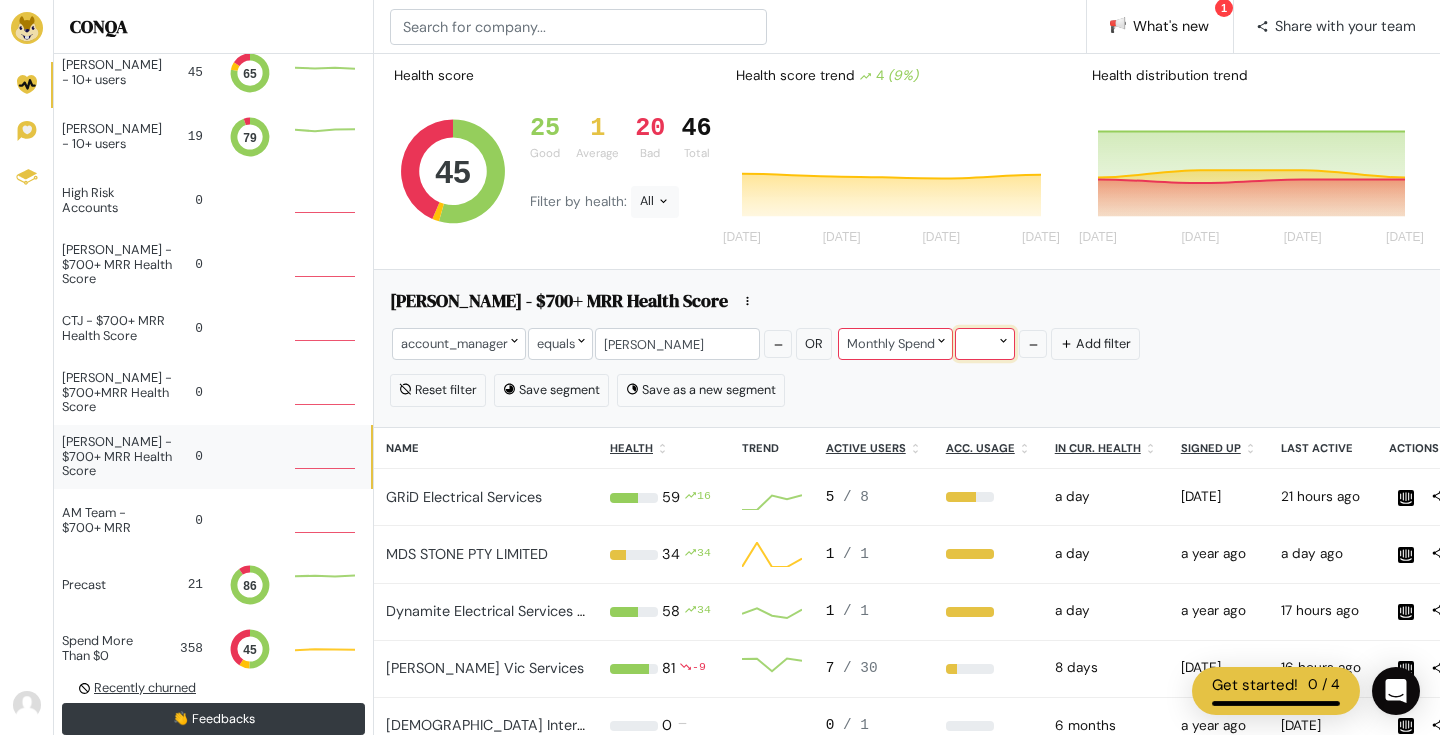 click 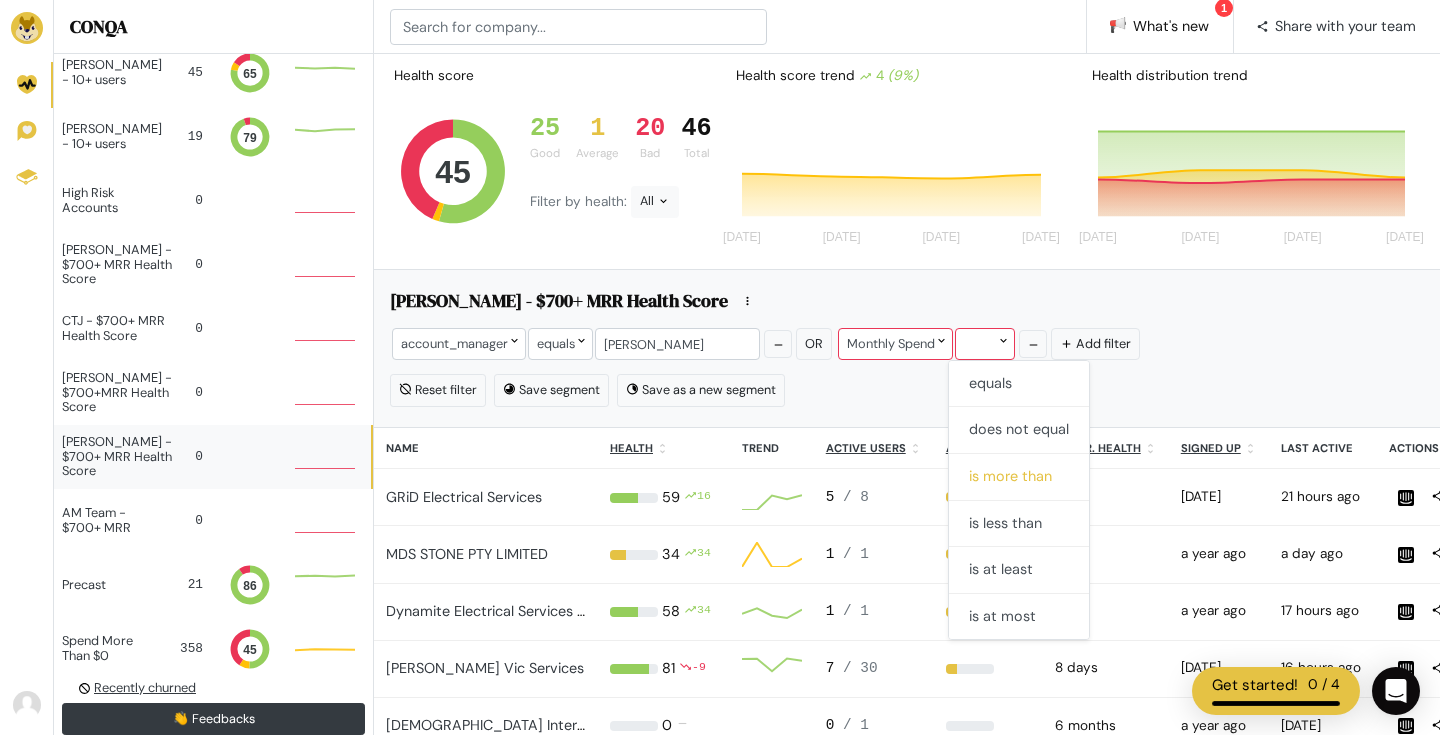 click on "is more than" at bounding box center [1019, 477] 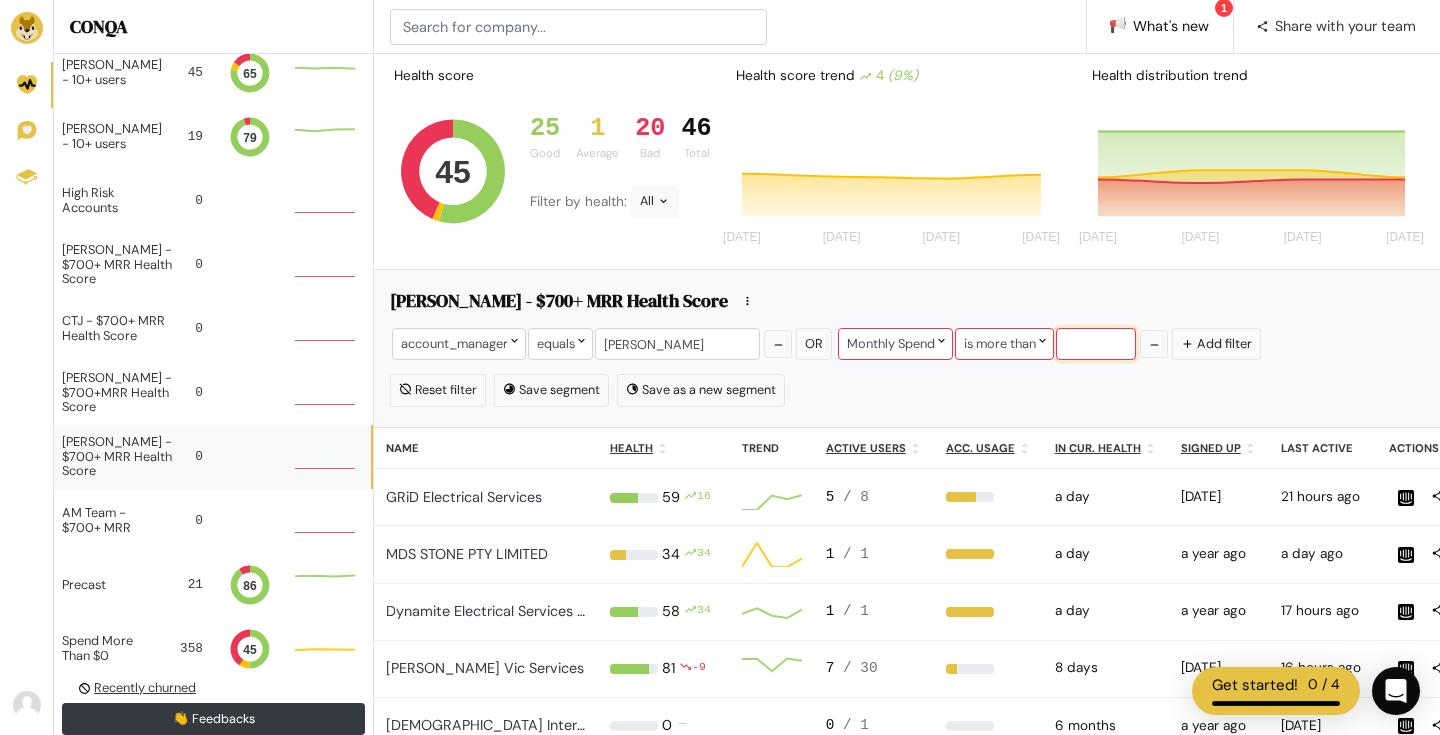 click at bounding box center (1096, 343) 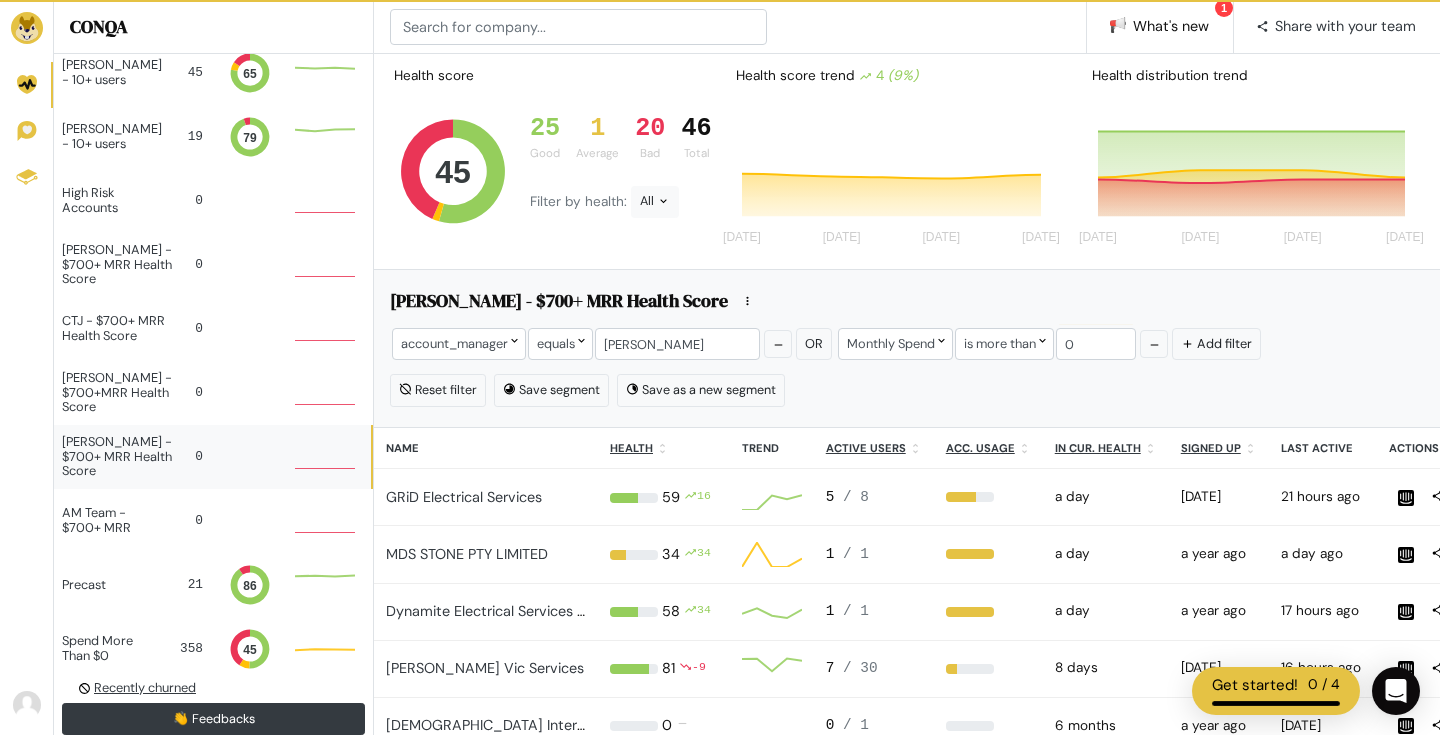 click on "[PERSON_NAME] - $700+ MRR Health Score" at bounding box center [907, 302] 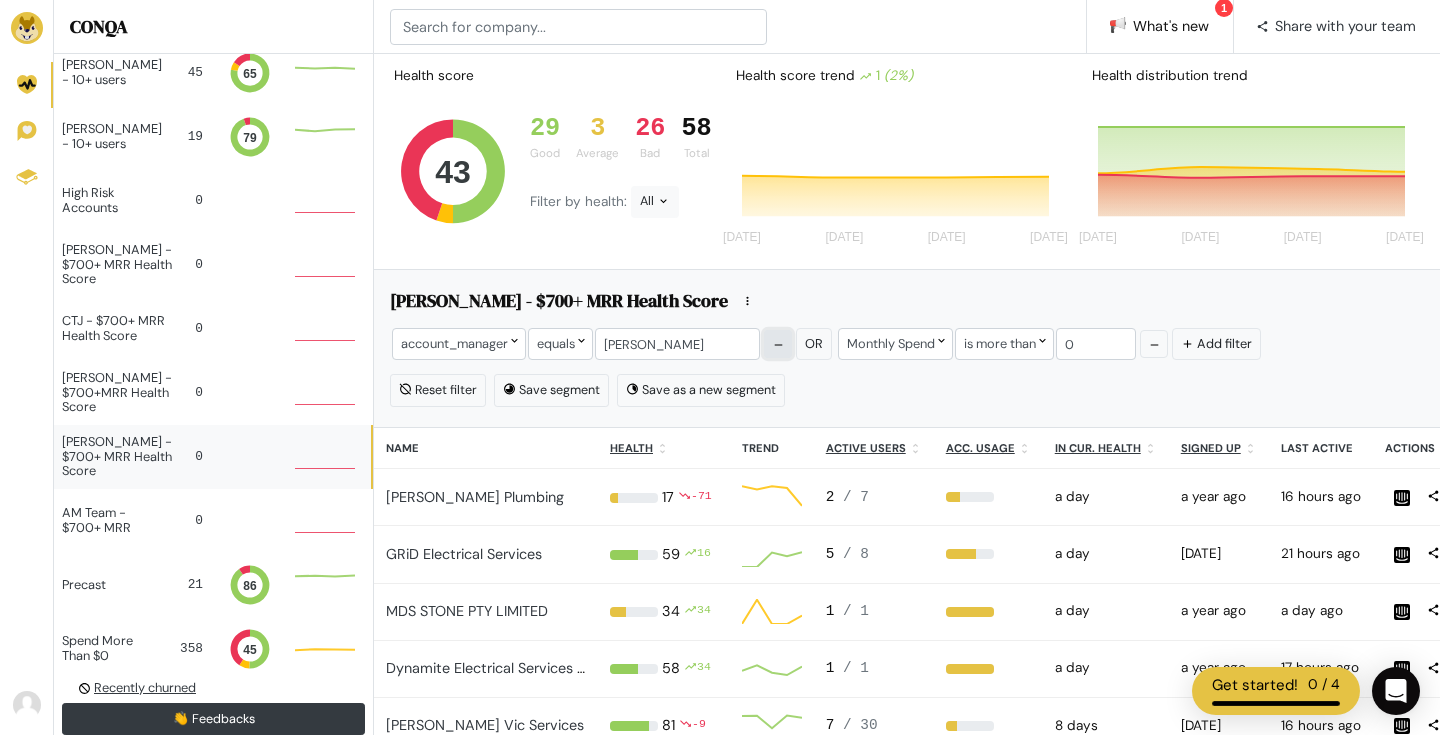 click at bounding box center [778, 344] 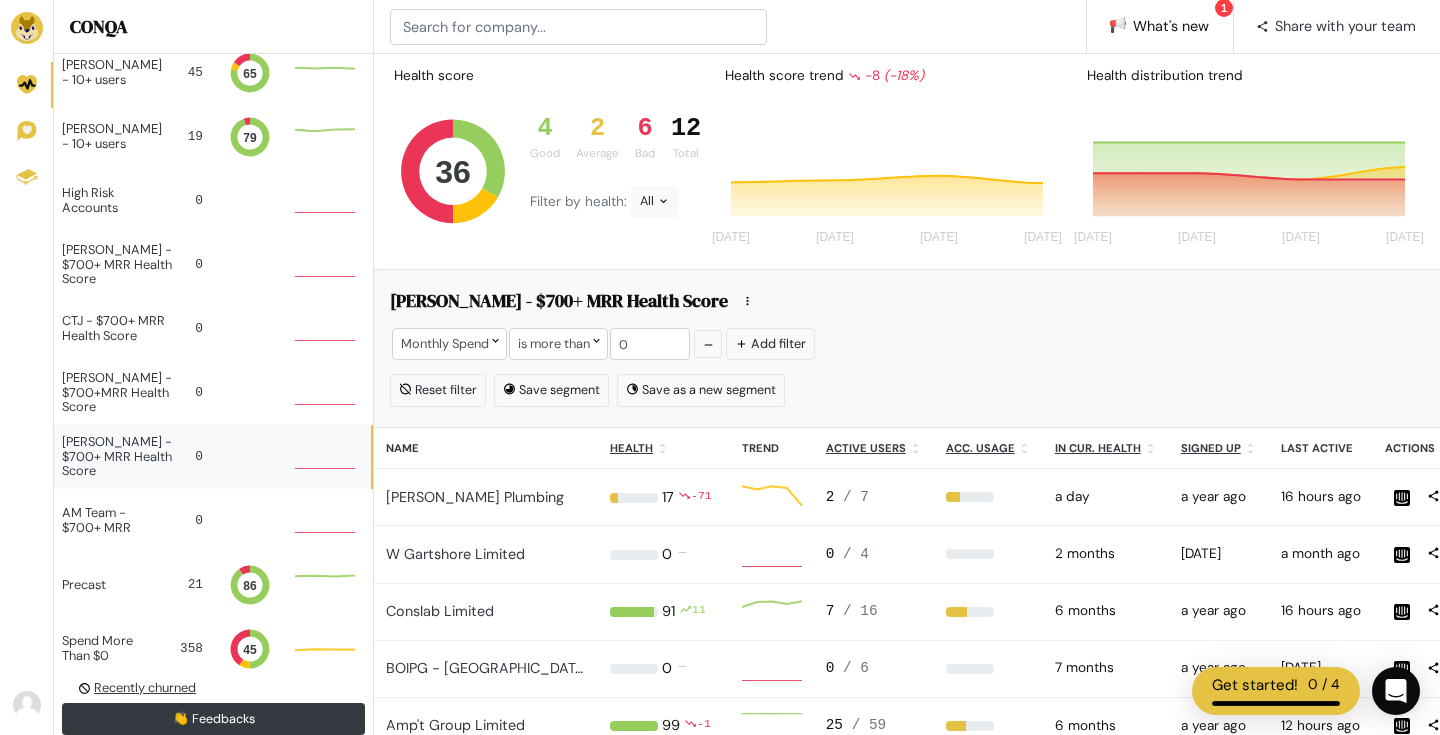 click on "[PERSON_NAME] - $700+ MRR Health Score" at bounding box center [117, 456] 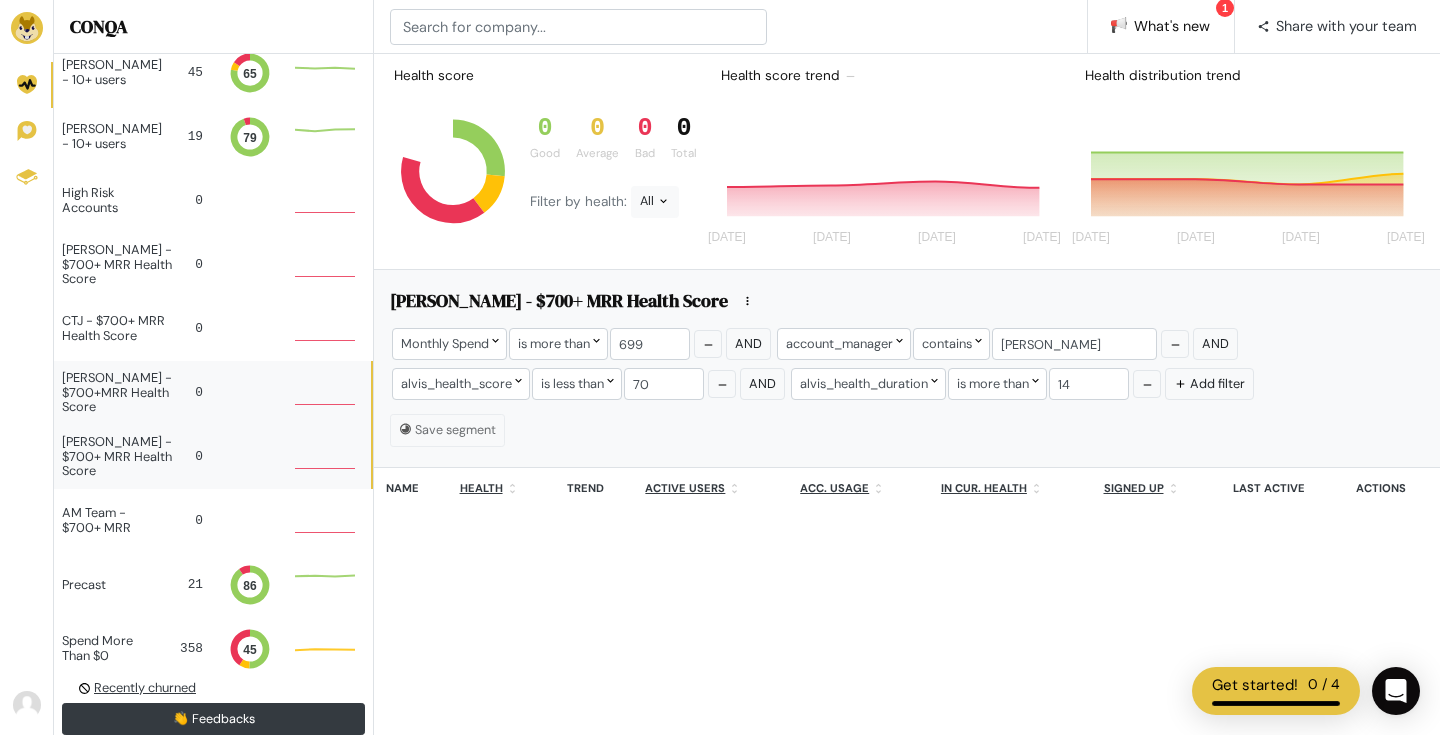click on "[PERSON_NAME] - $700+MRR Health Score" at bounding box center [117, 392] 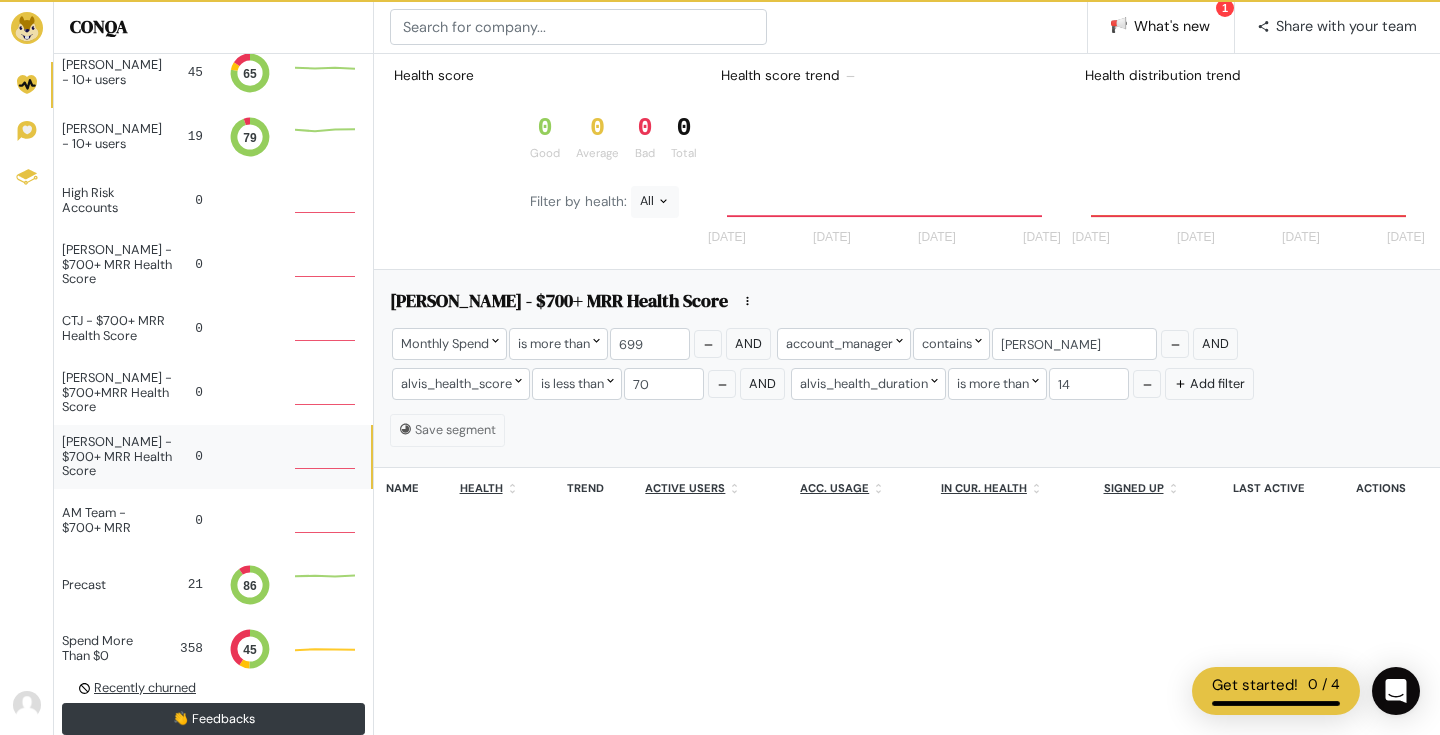 click on "[PERSON_NAME] - $700+ MRR Health Score" at bounding box center [117, 456] 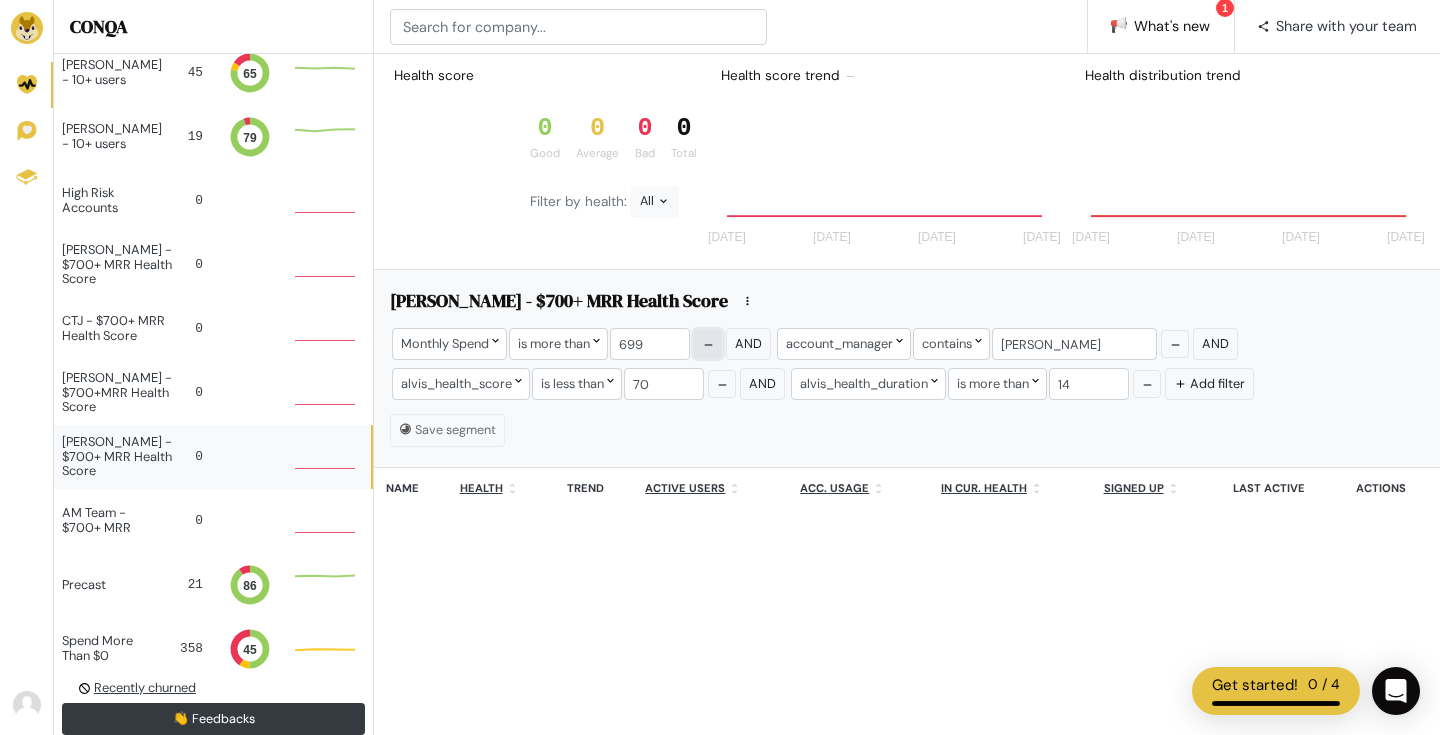 click at bounding box center [708, 344] 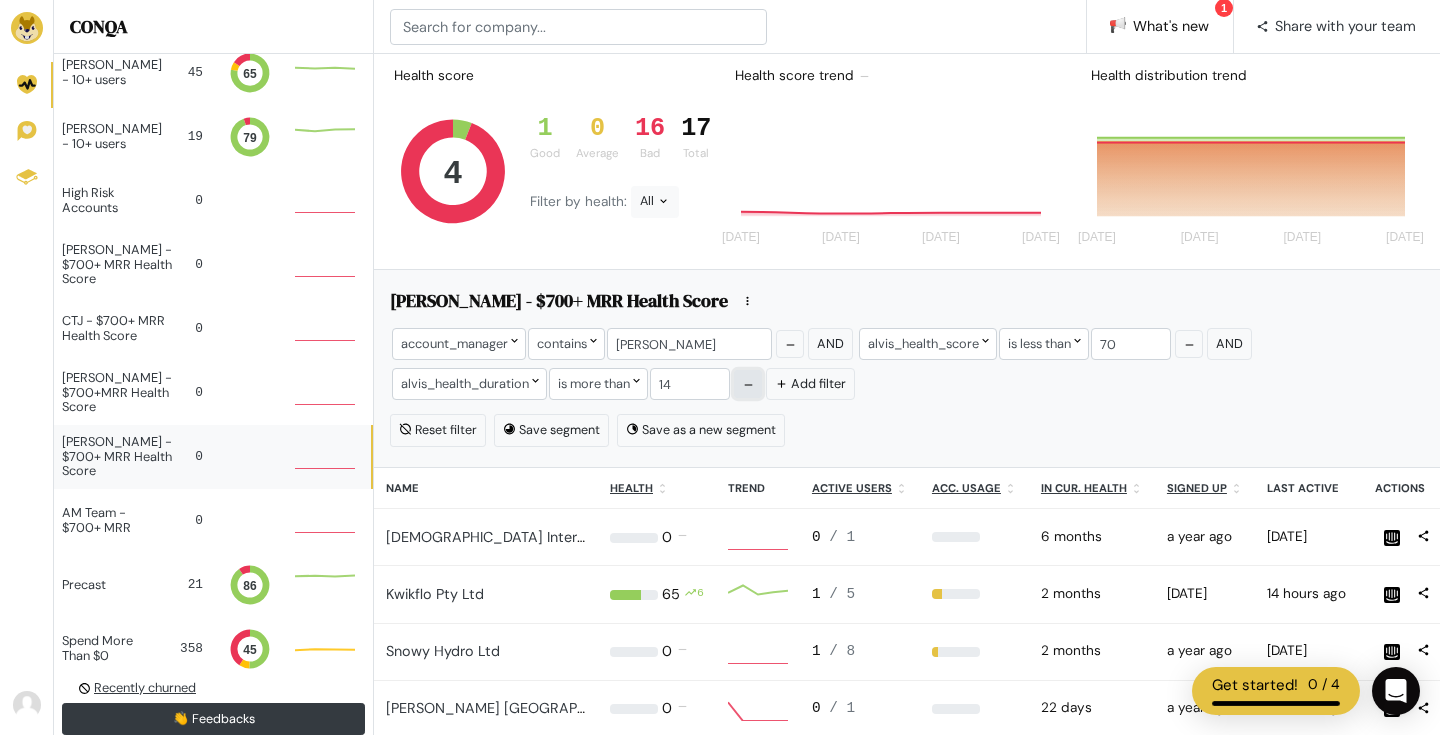 click 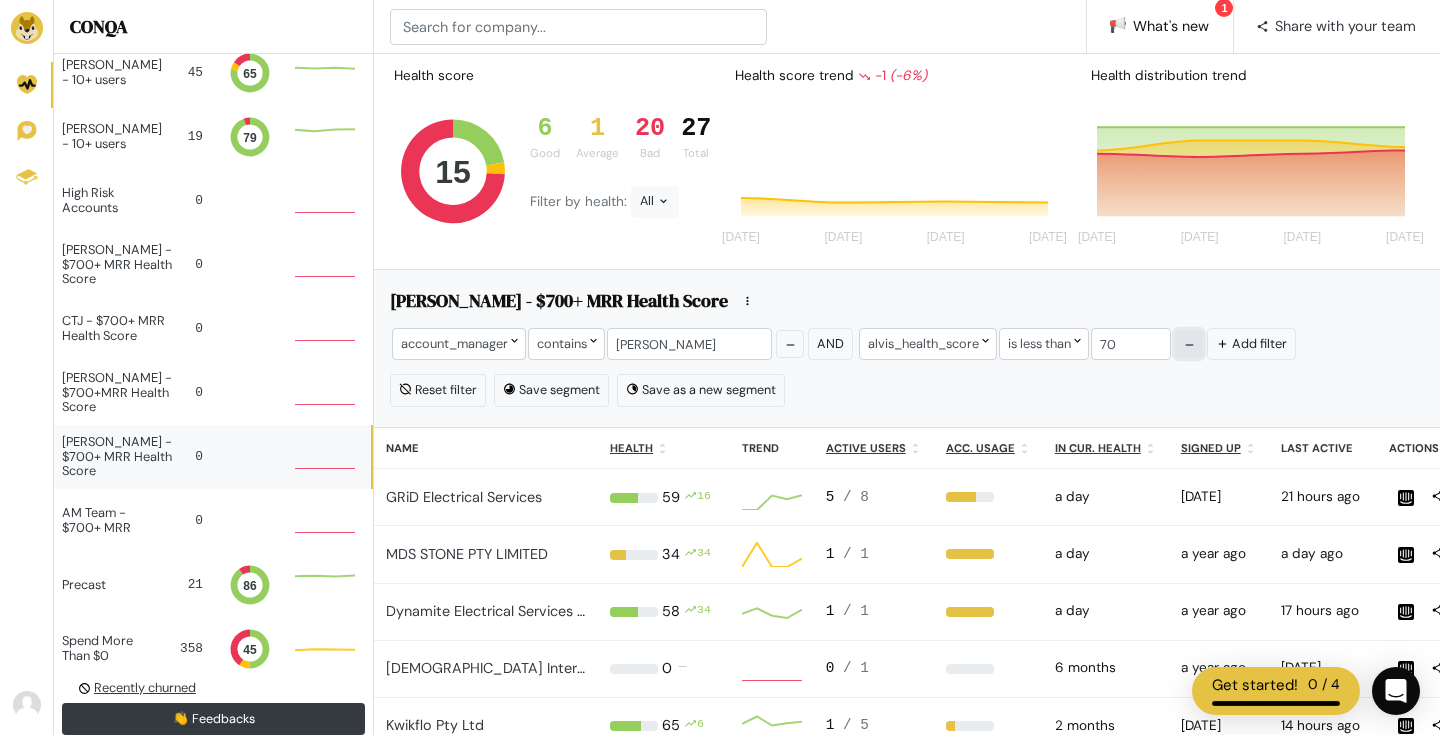click at bounding box center (1189, 344) 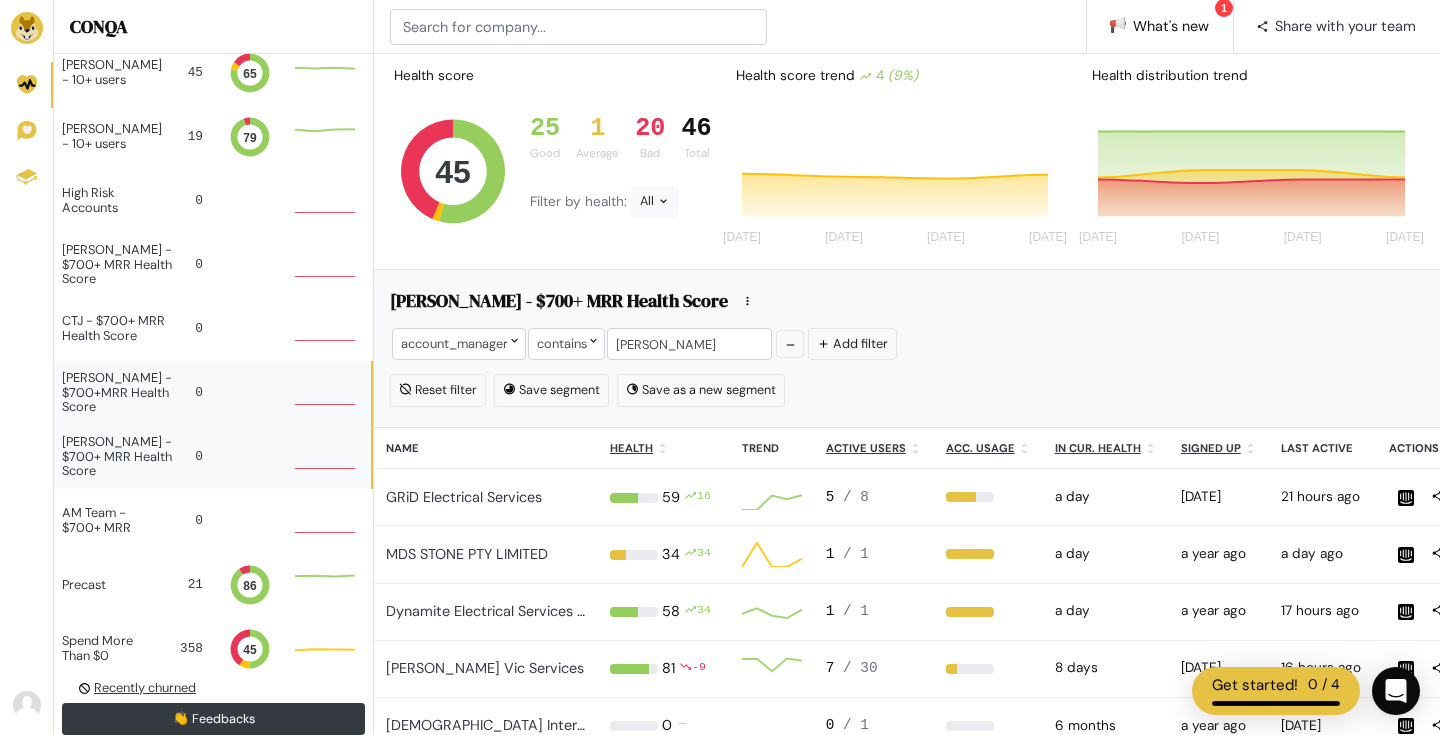 click on "[PERSON_NAME] - $700+MRR Health Score" at bounding box center (117, 392) 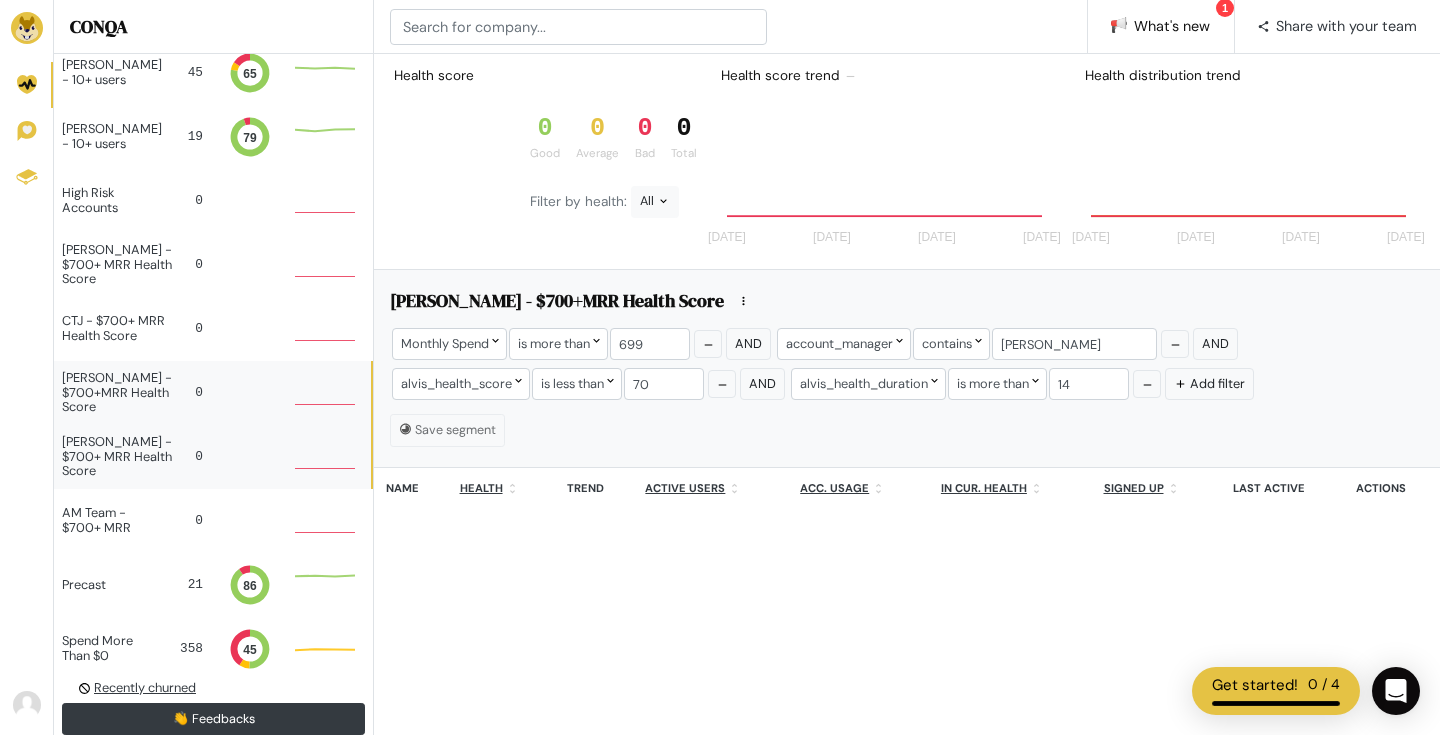click on "[PERSON_NAME] - $700+ MRR Health Score" at bounding box center [117, 456] 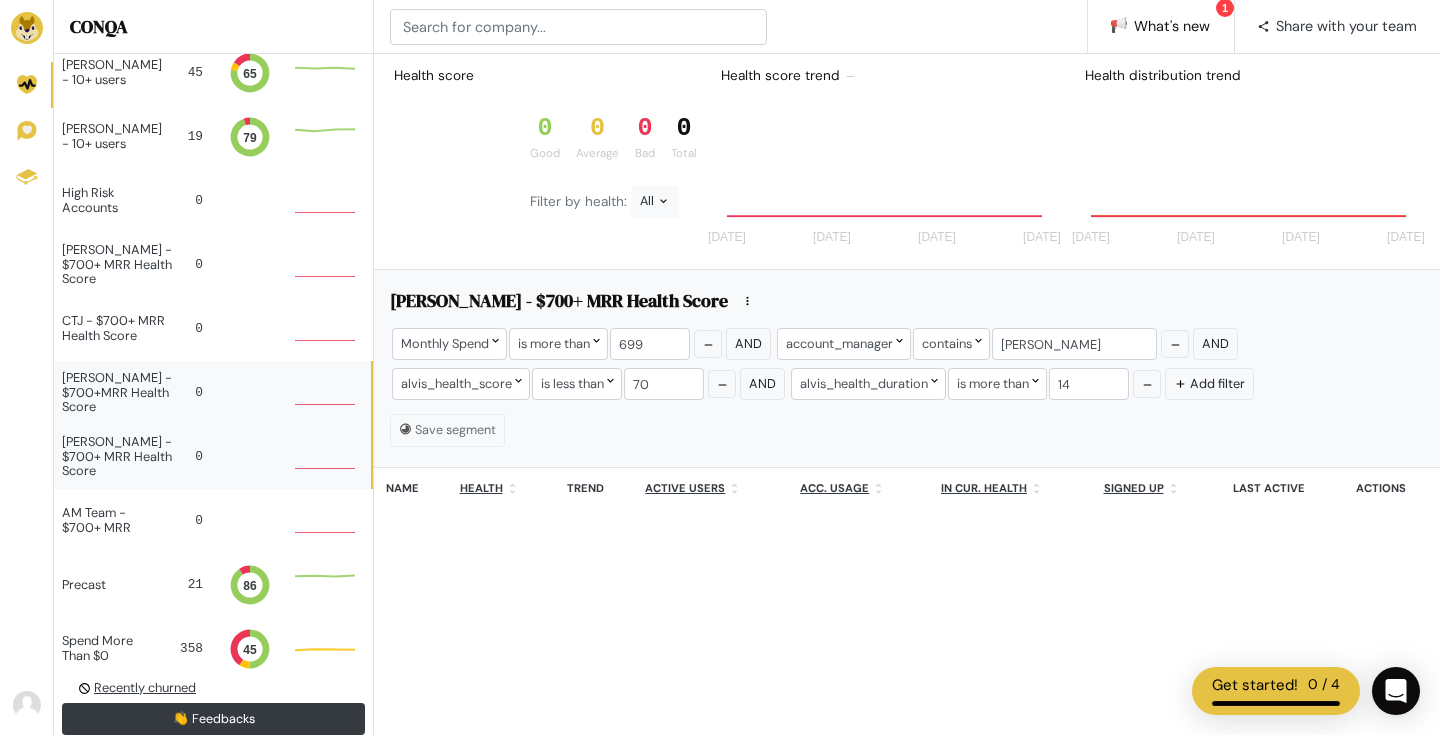 click on "[PERSON_NAME] - $700+MRR Health Score" at bounding box center (117, 392) 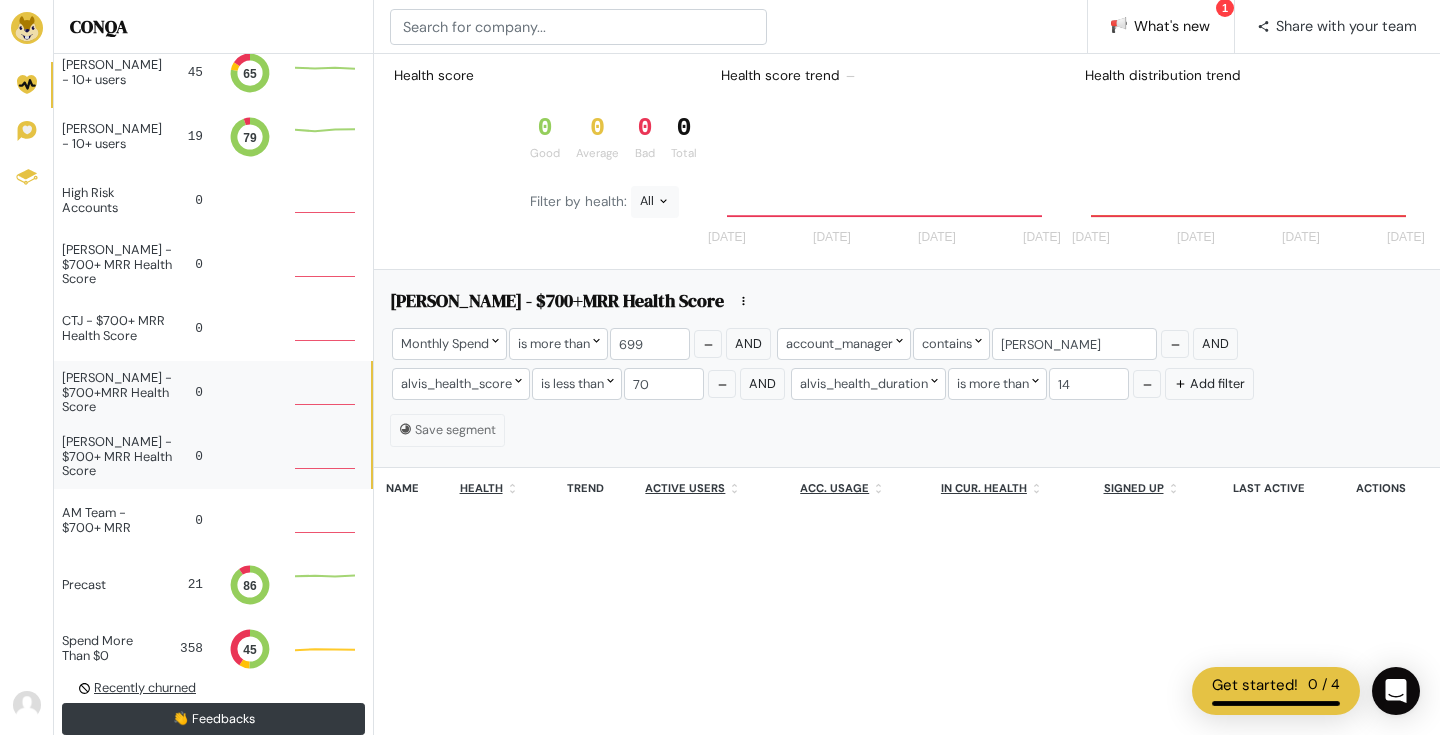 click on "[PERSON_NAME] - $700+ MRR Health Score" at bounding box center [117, 456] 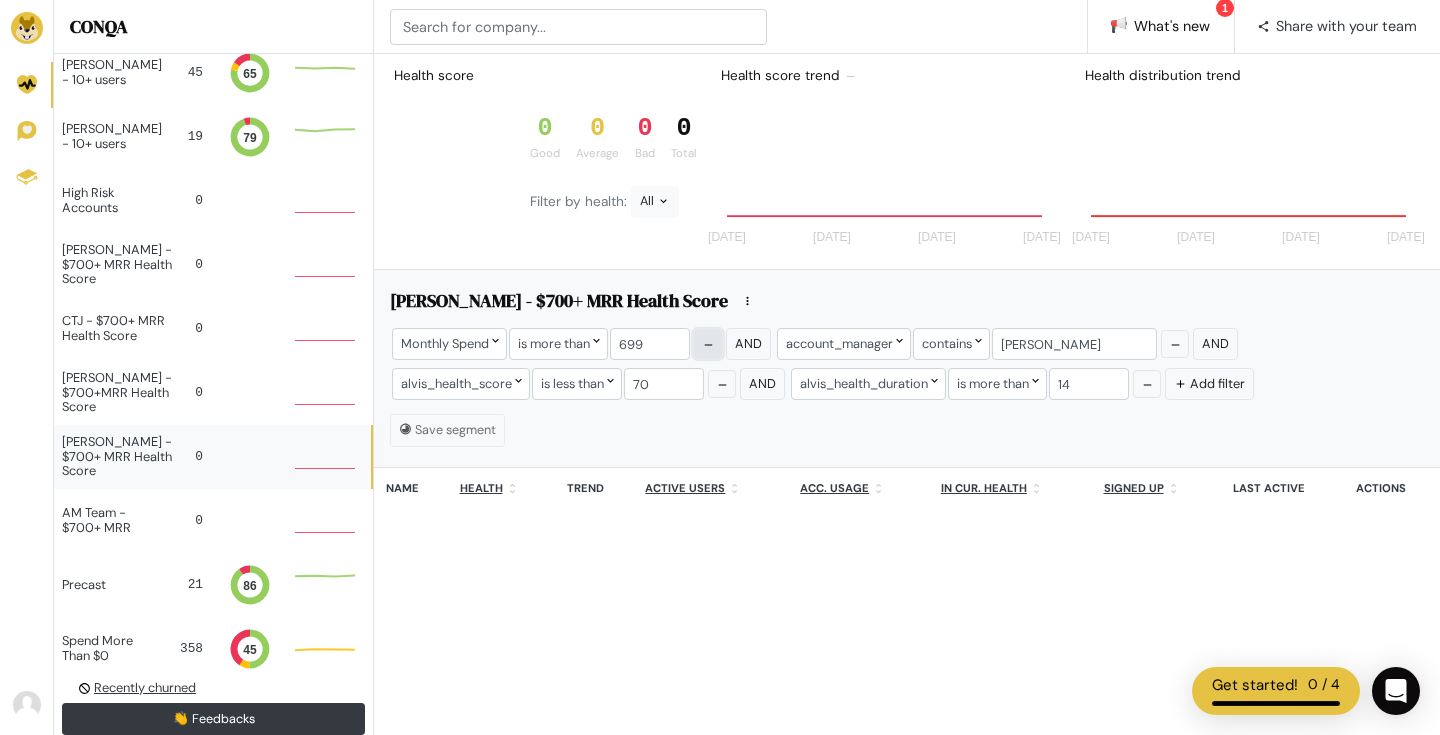click 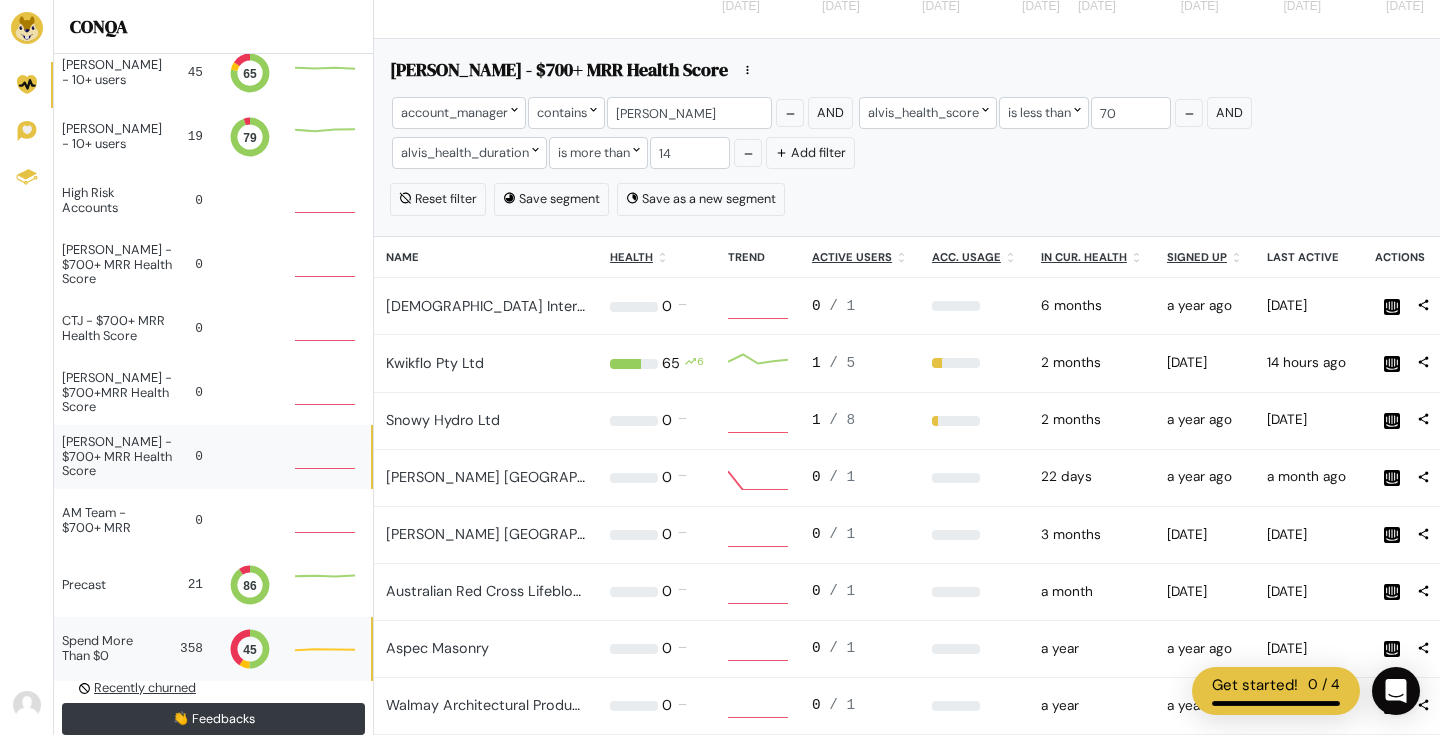 click on "Spend More Than $0" at bounding box center [111, 648] 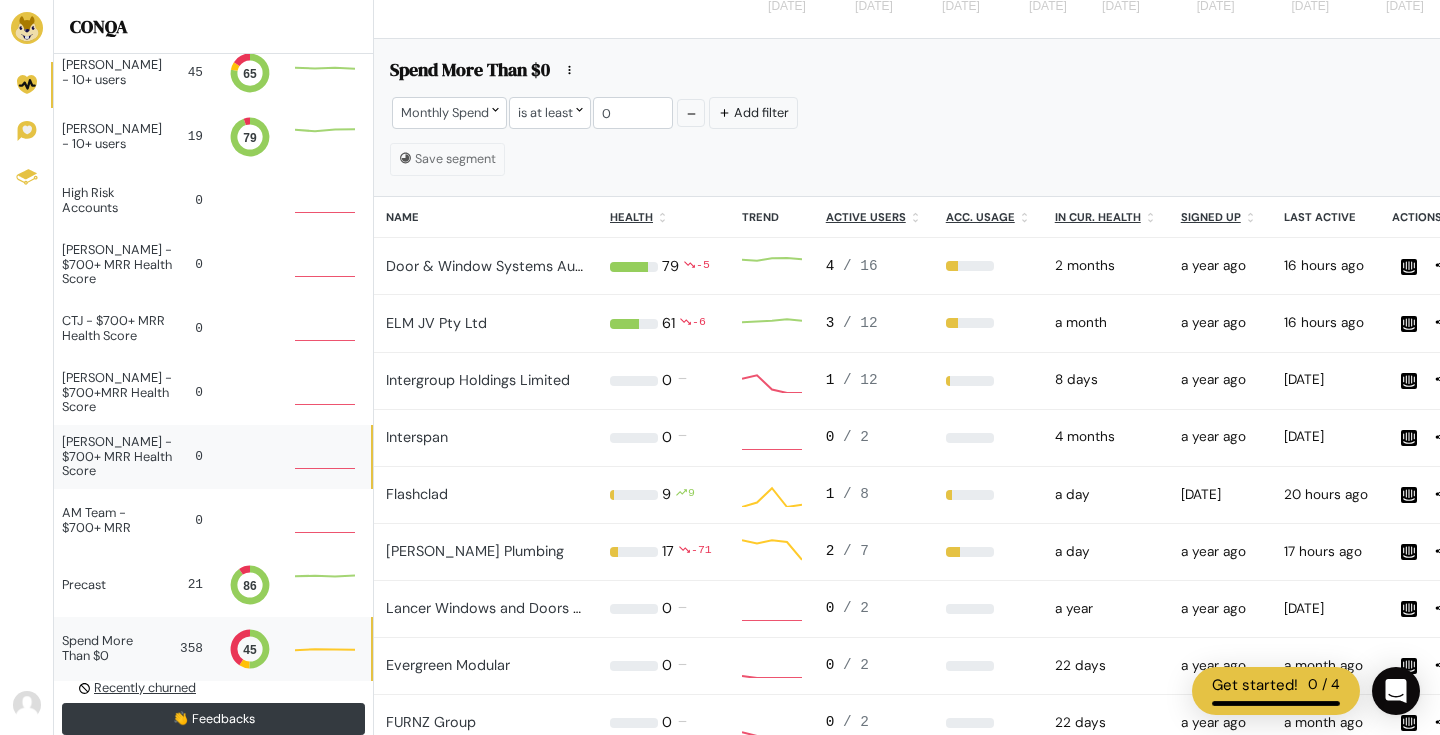 click on "[PERSON_NAME] - $700+ MRR Health Score" at bounding box center (117, 456) 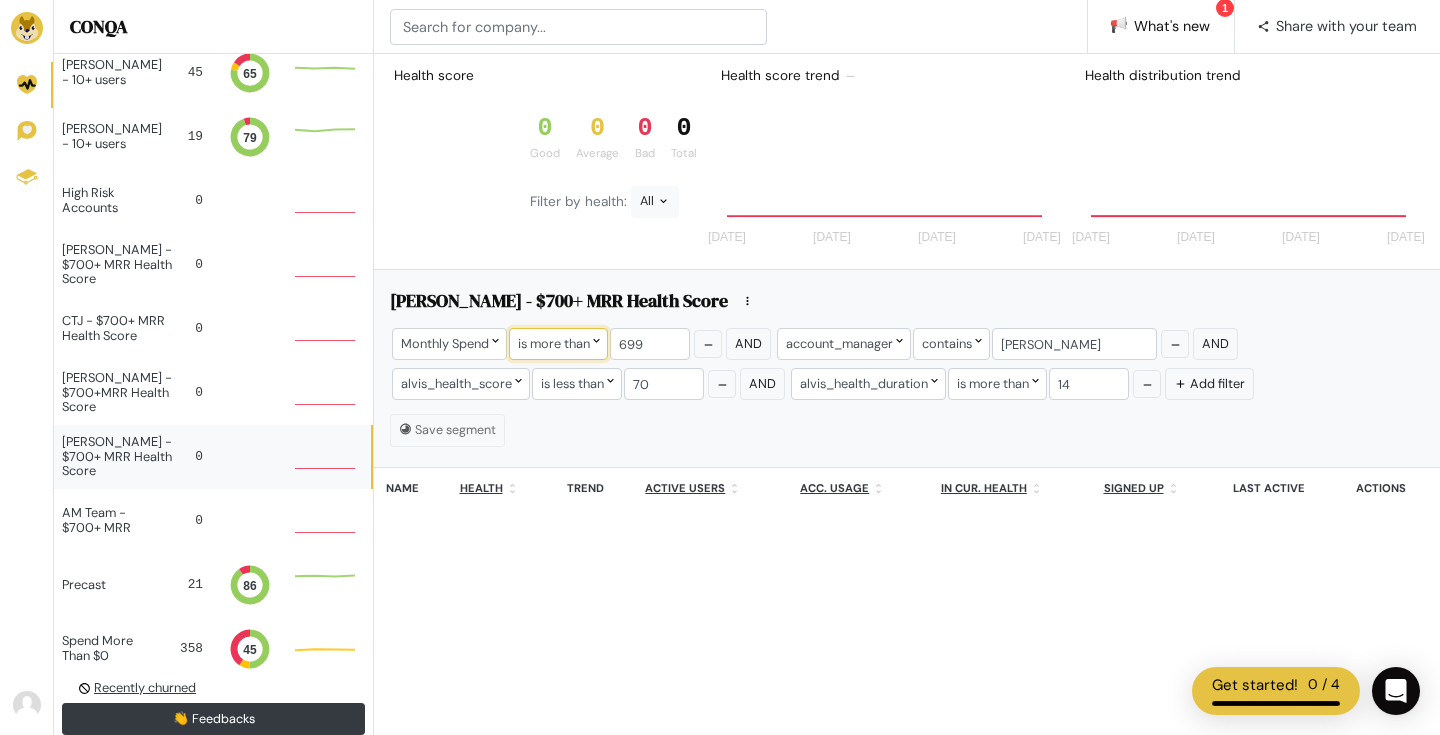 click on "is more than" at bounding box center [558, 343] 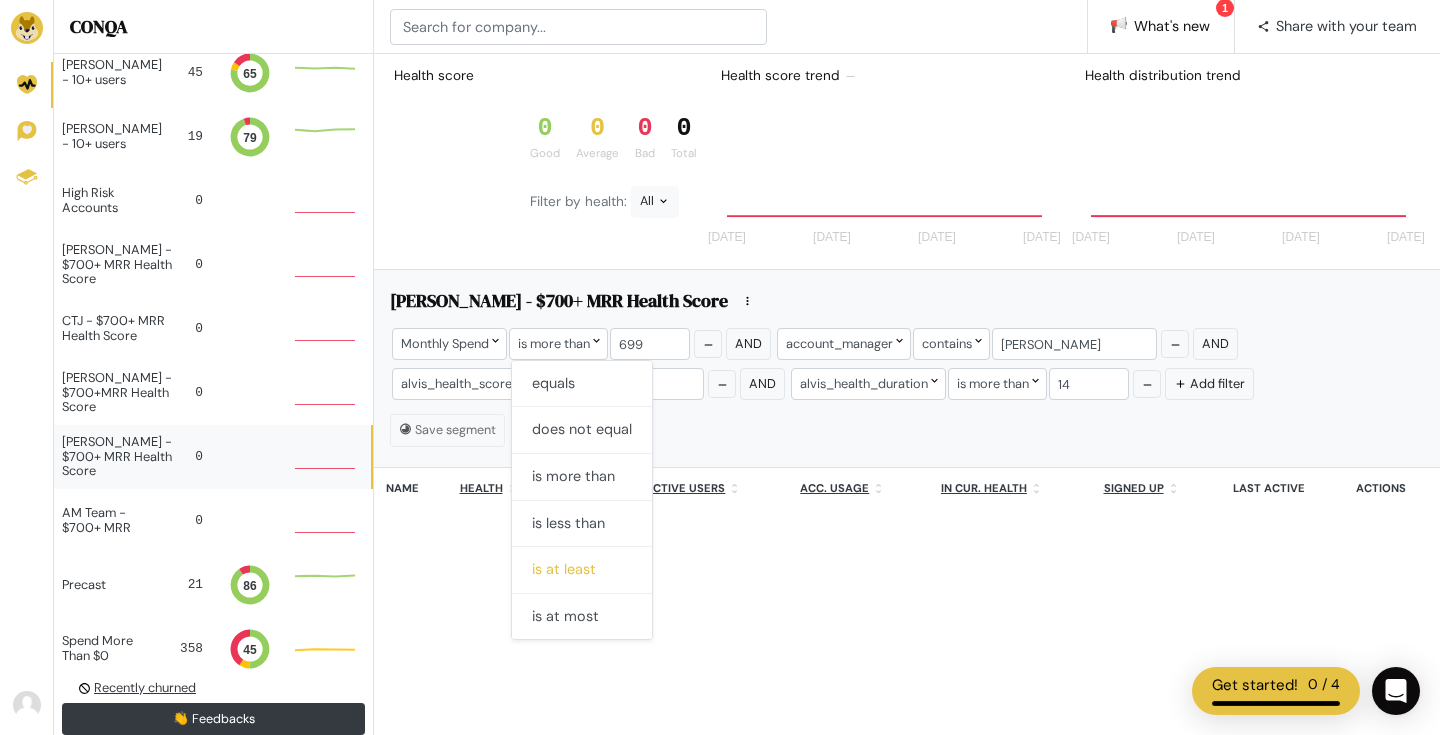 click on "is at least" at bounding box center [582, 570] 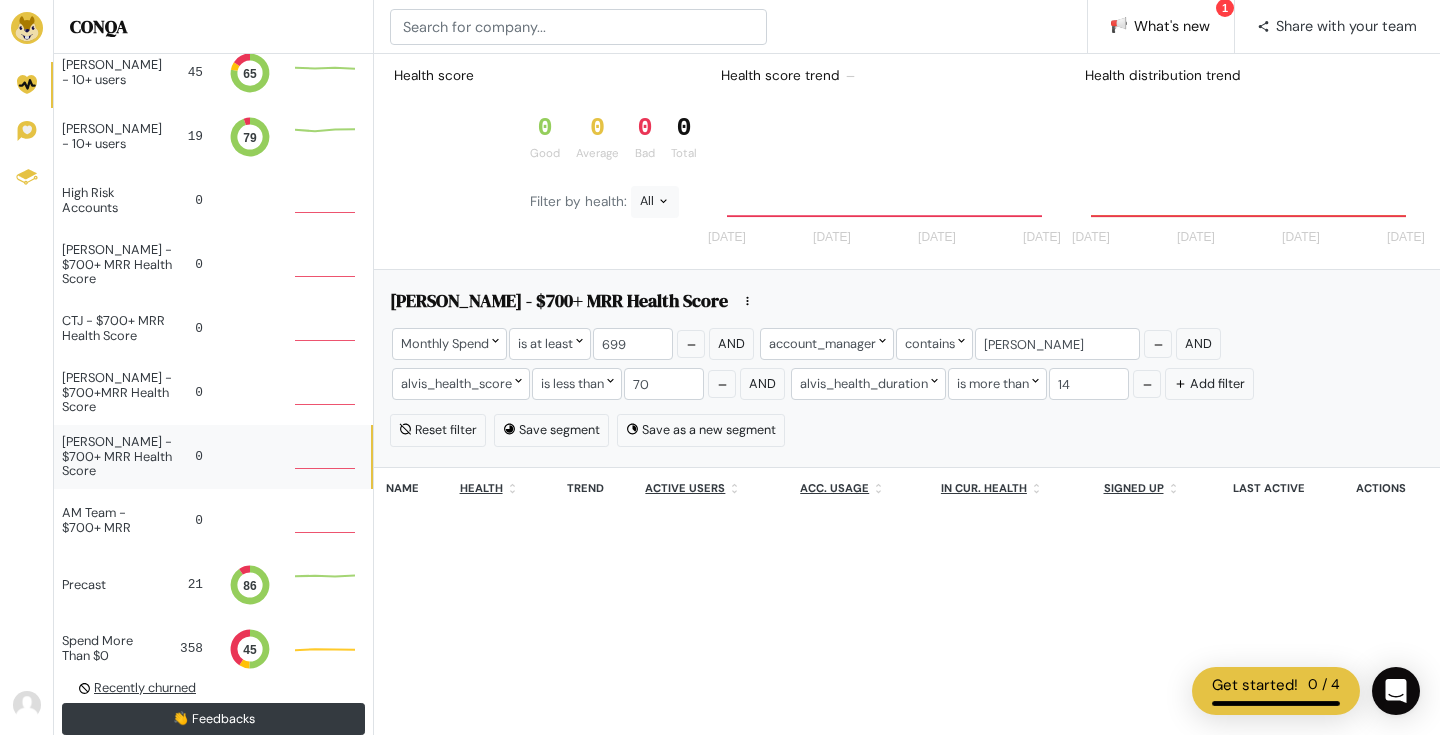 click on "📢
What's new
1
Share with your team
Health score
0
Good
0
Average
0
Bad
0
Total
Filter by health:
All" at bounding box center (907, 367) 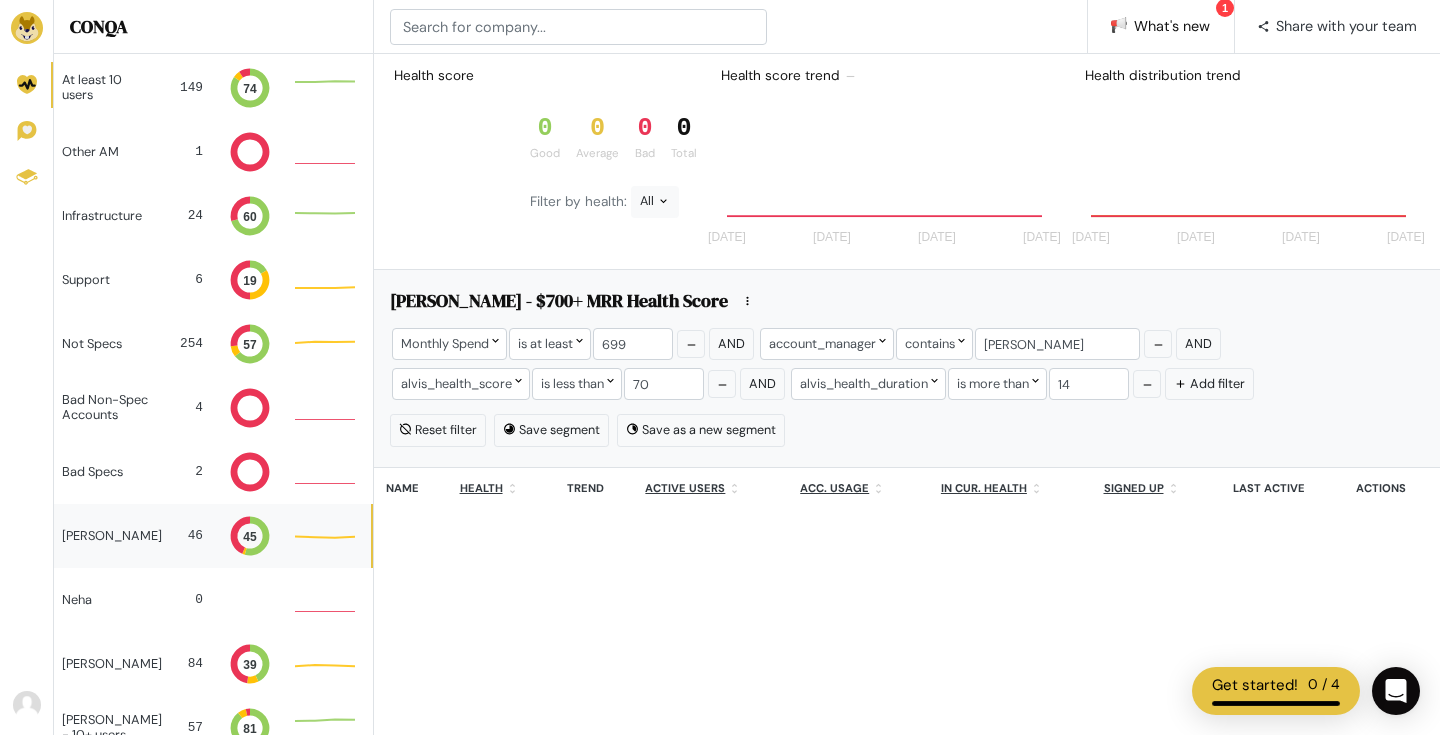 click on "[PERSON_NAME]
46
45
43" at bounding box center [212, 536] 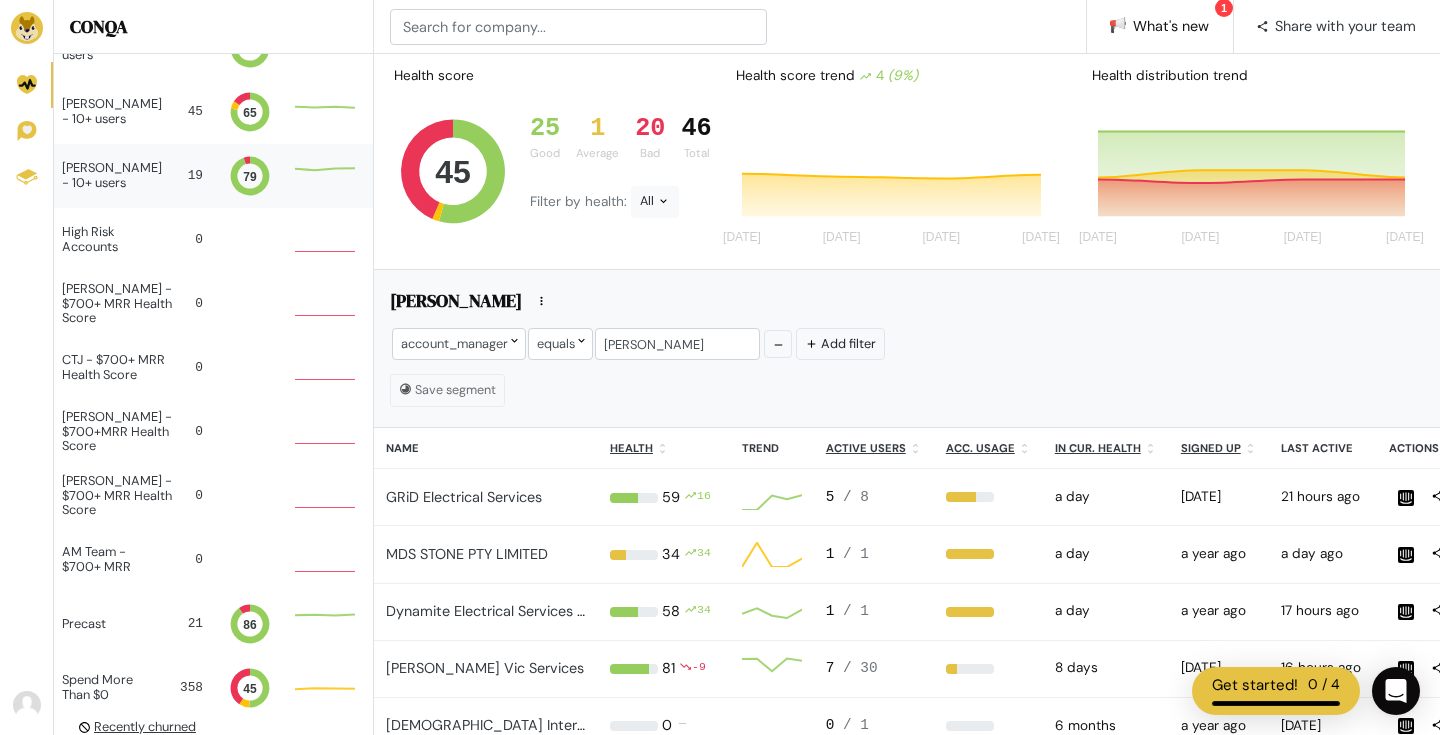 scroll, scrollTop: 1740, scrollLeft: 0, axis: vertical 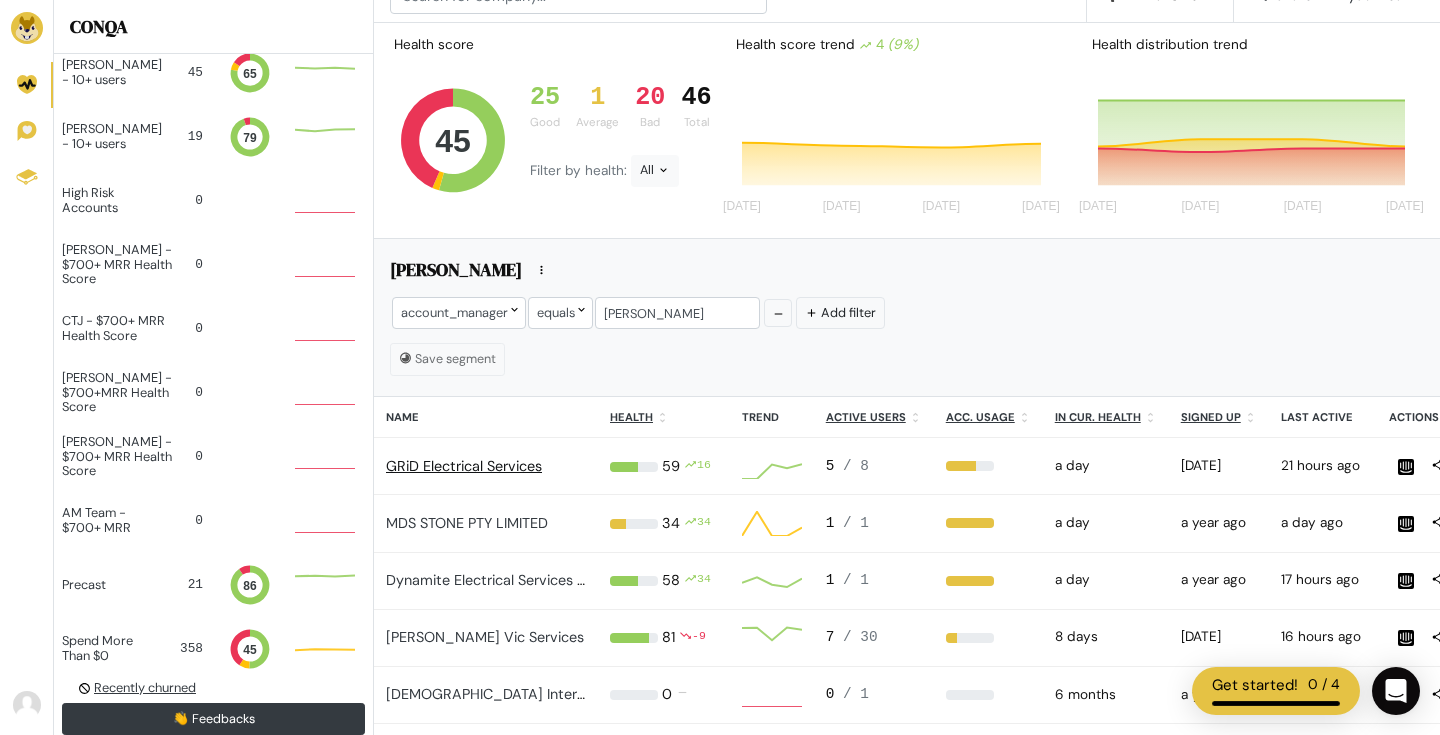 click on "GRiD Electrical Services" at bounding box center [464, 466] 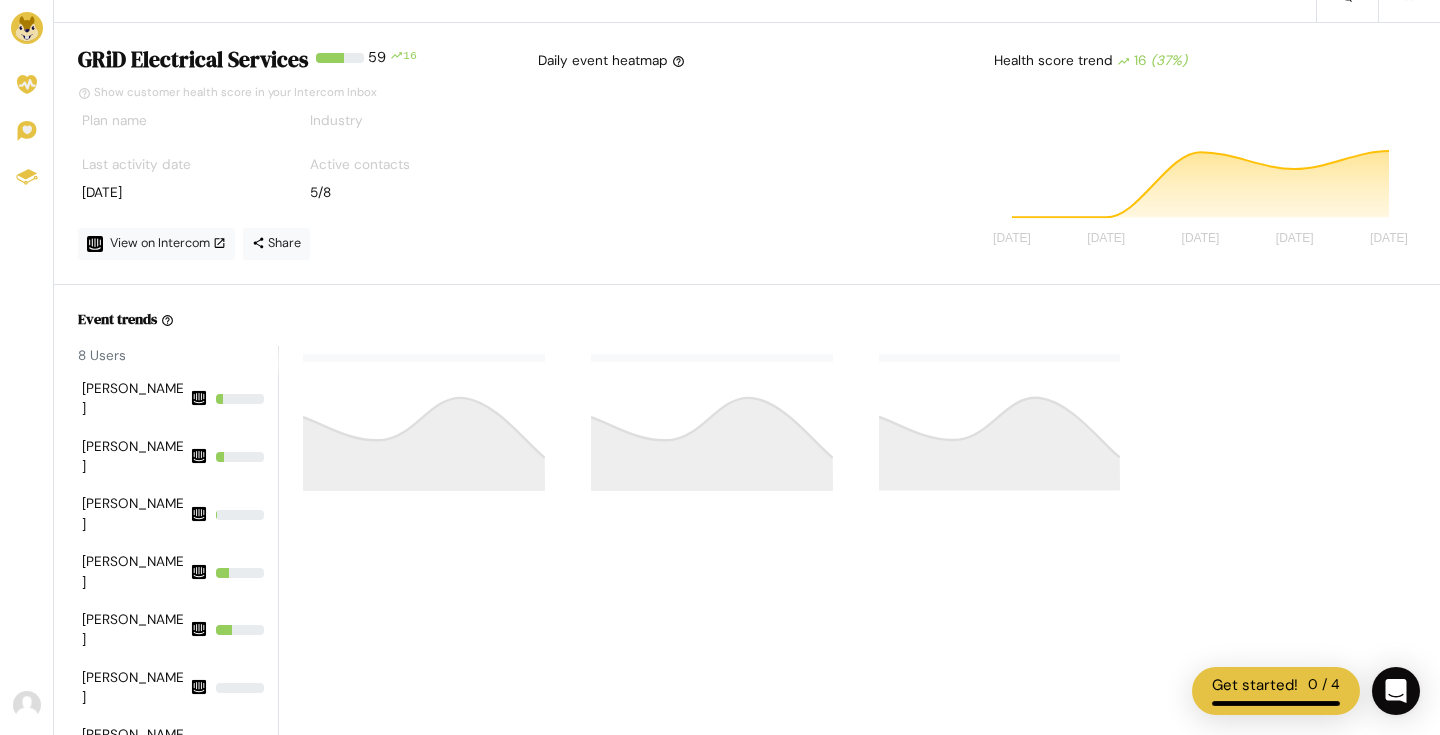 scroll, scrollTop: 1, scrollLeft: 1, axis: both 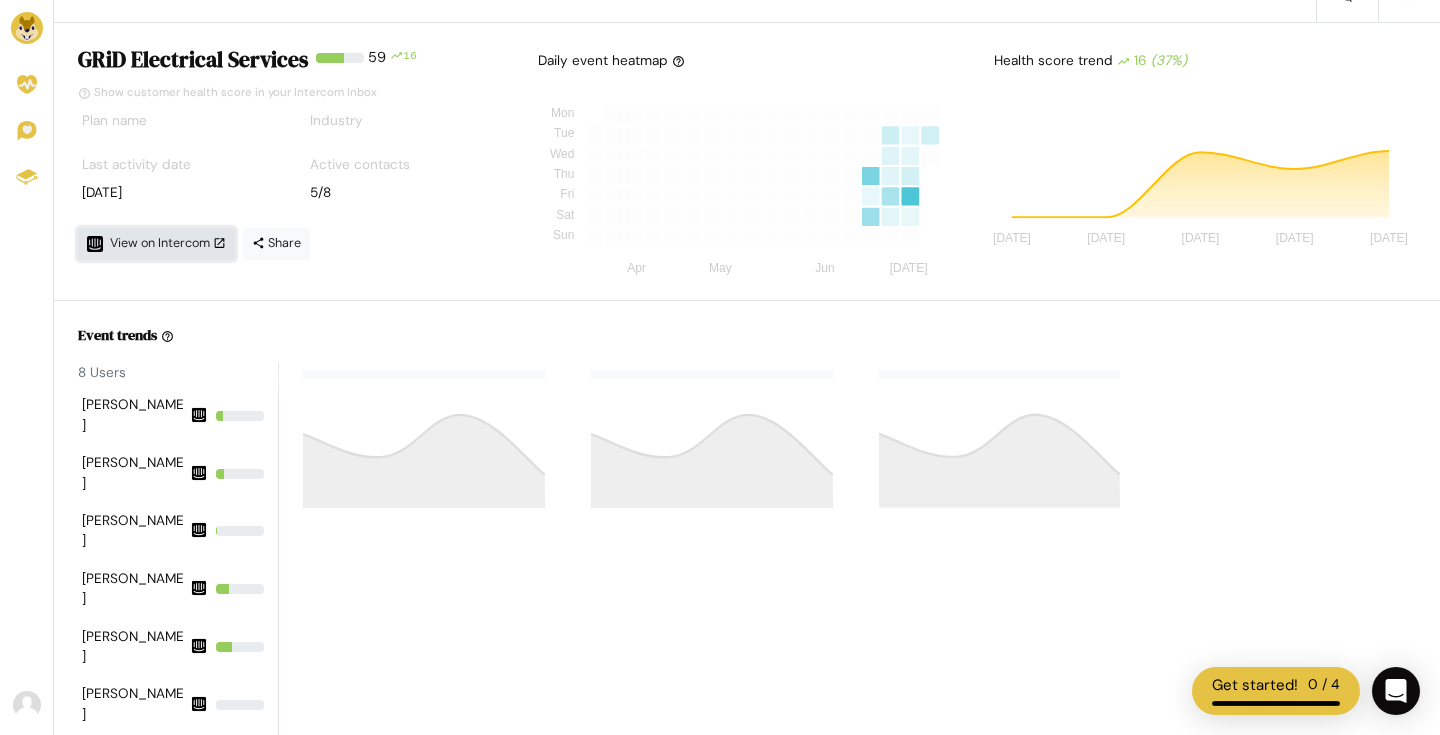 click on "View on Intercom" at bounding box center [168, 243] 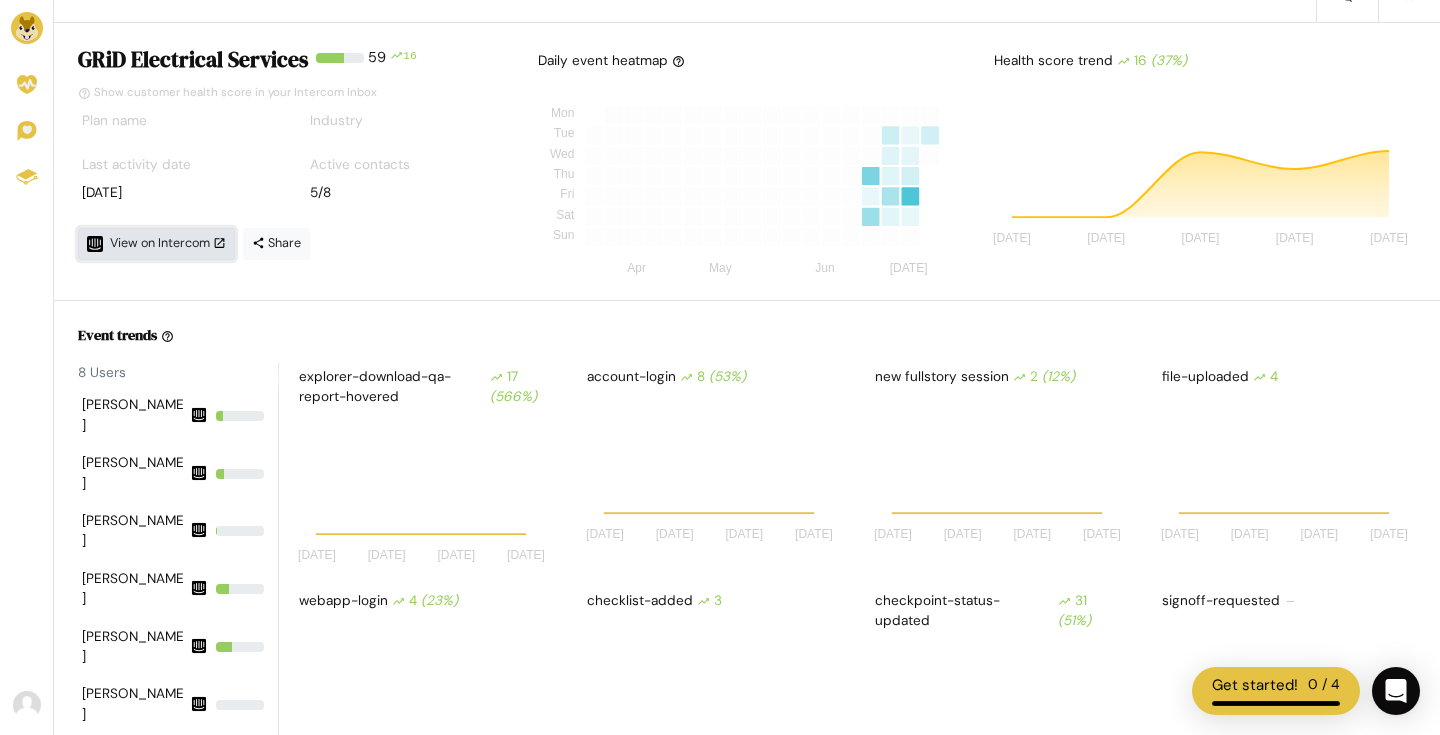 scroll, scrollTop: 1, scrollLeft: 1, axis: both 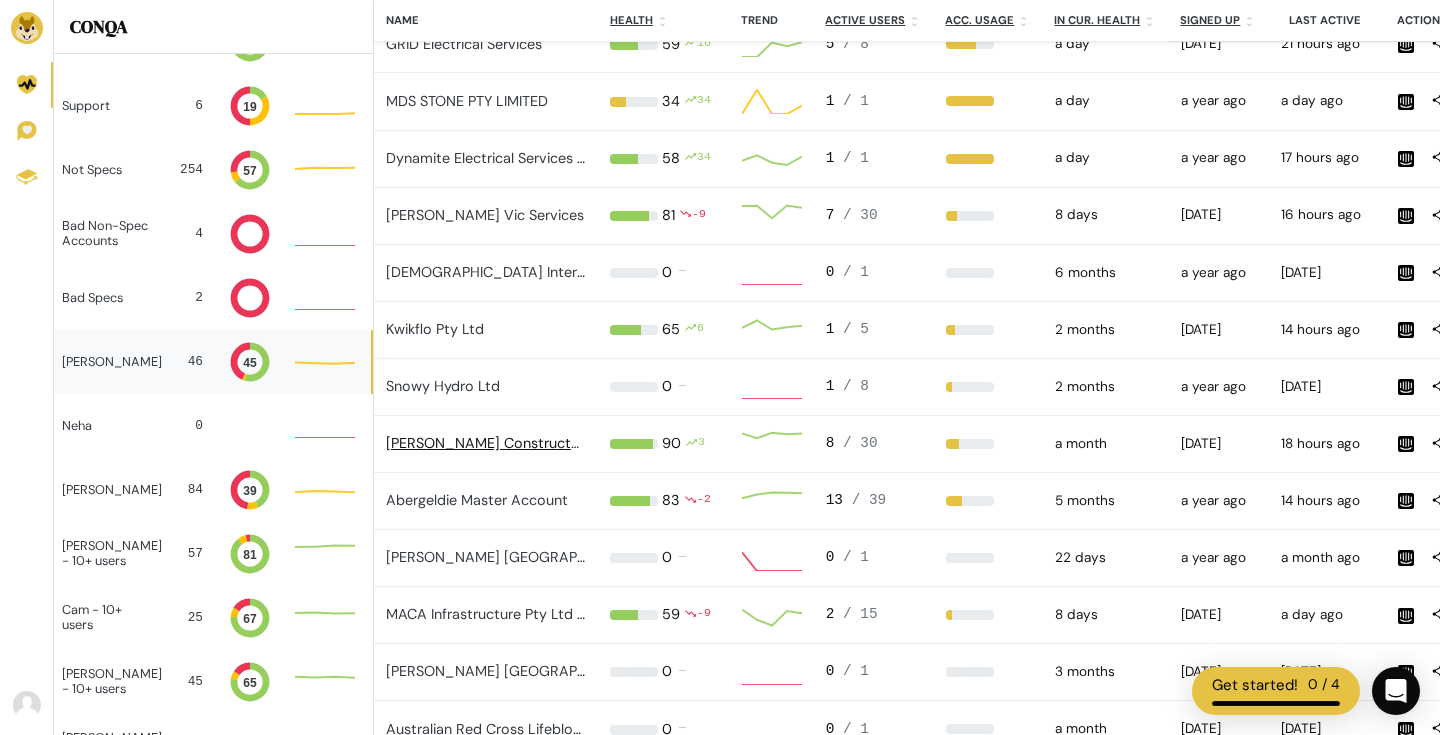 click on "[PERSON_NAME] Constructors Limited" at bounding box center (516, 443) 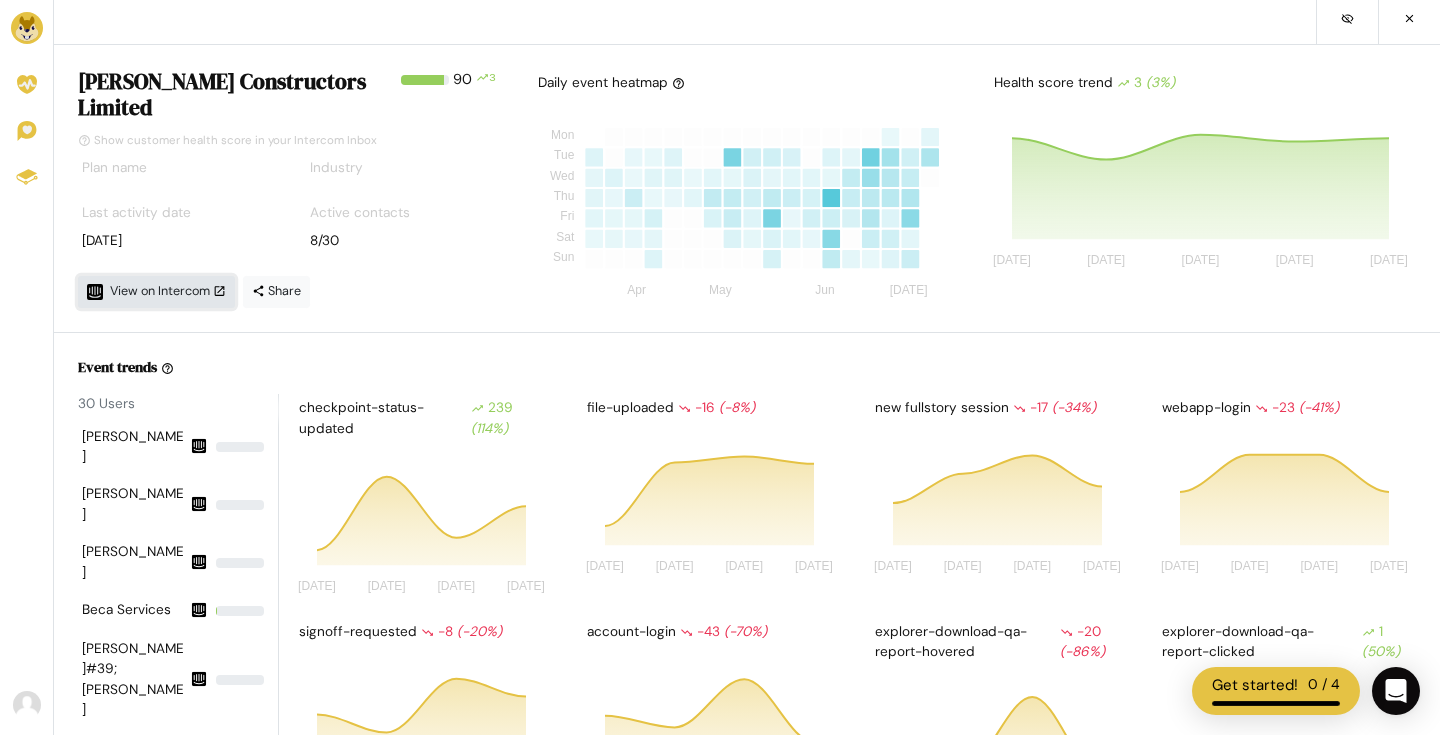 click on "View on Intercom" at bounding box center [168, 291] 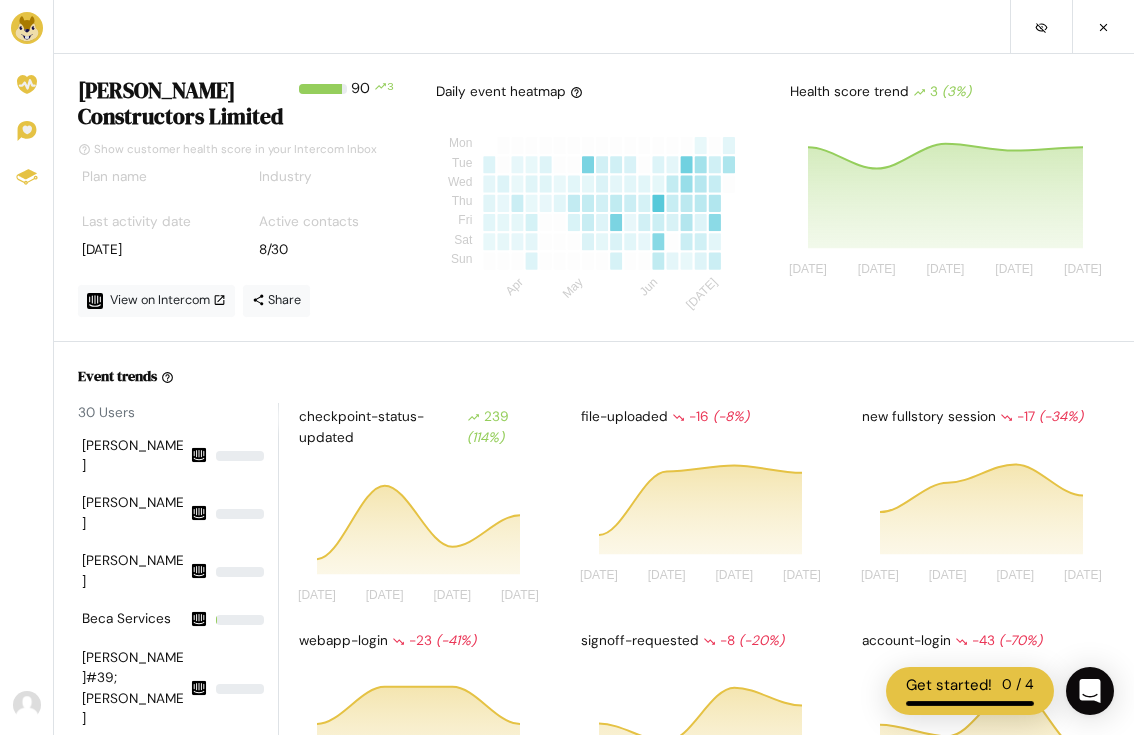 click at bounding box center (27, 28) 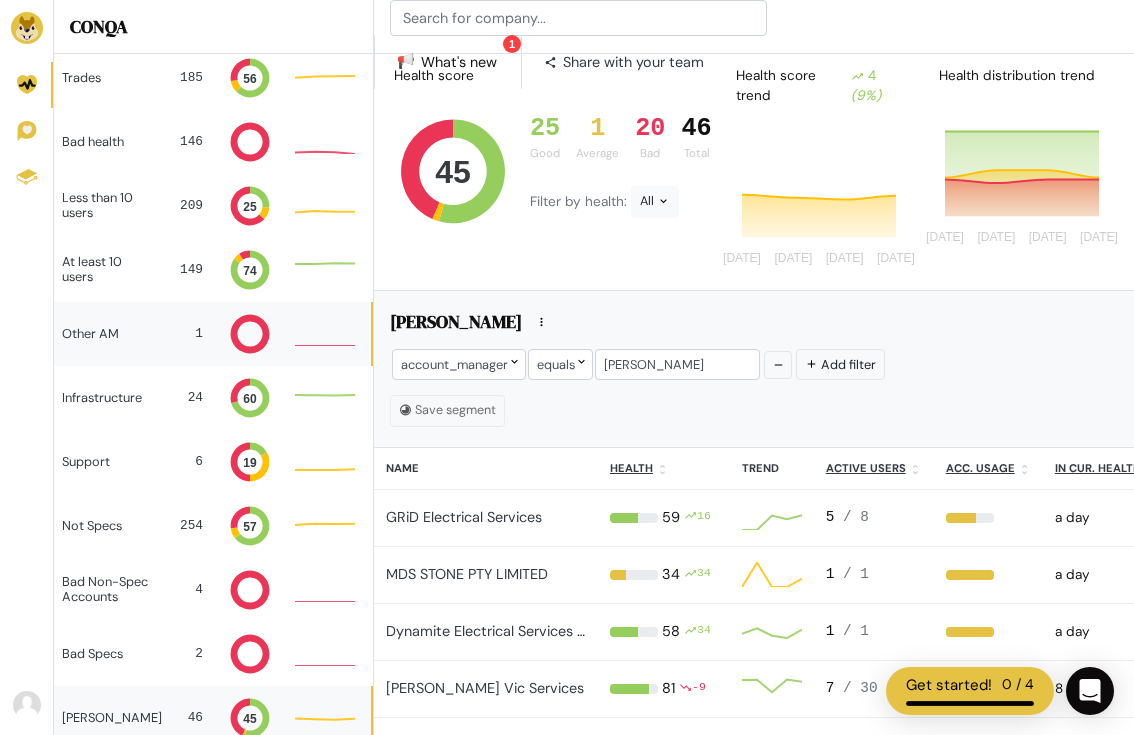 click on "1" at bounding box center [187, 333] 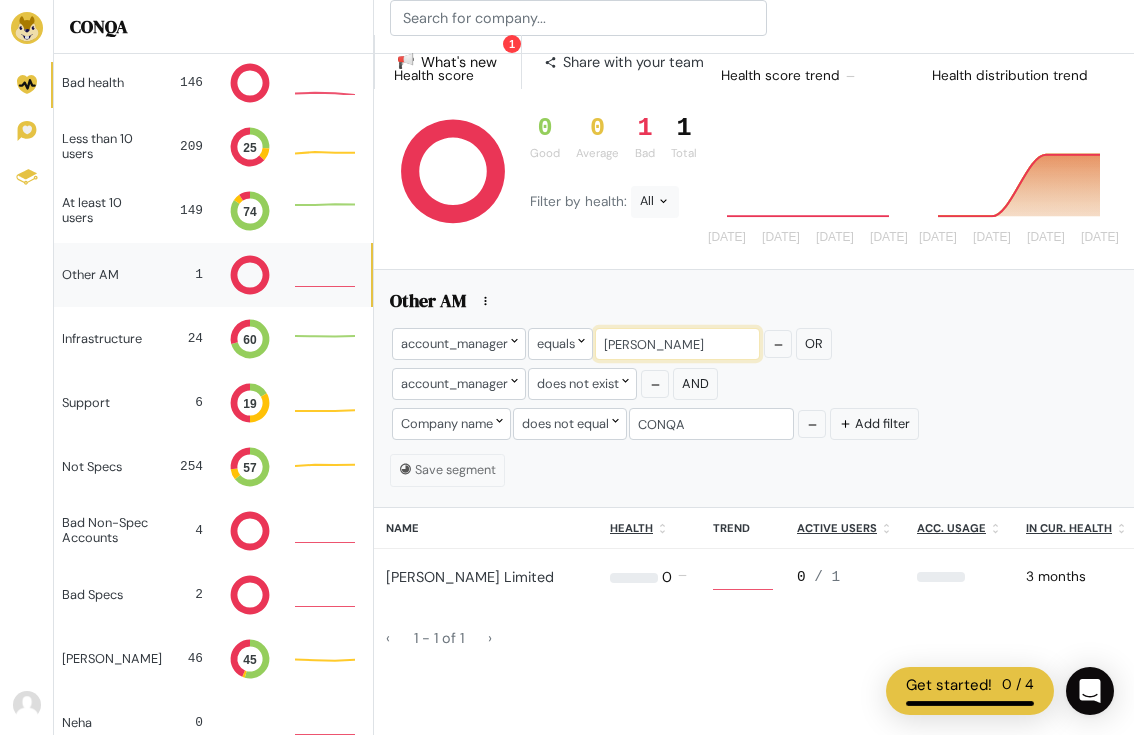 click on "[PERSON_NAME]" at bounding box center (677, 343) 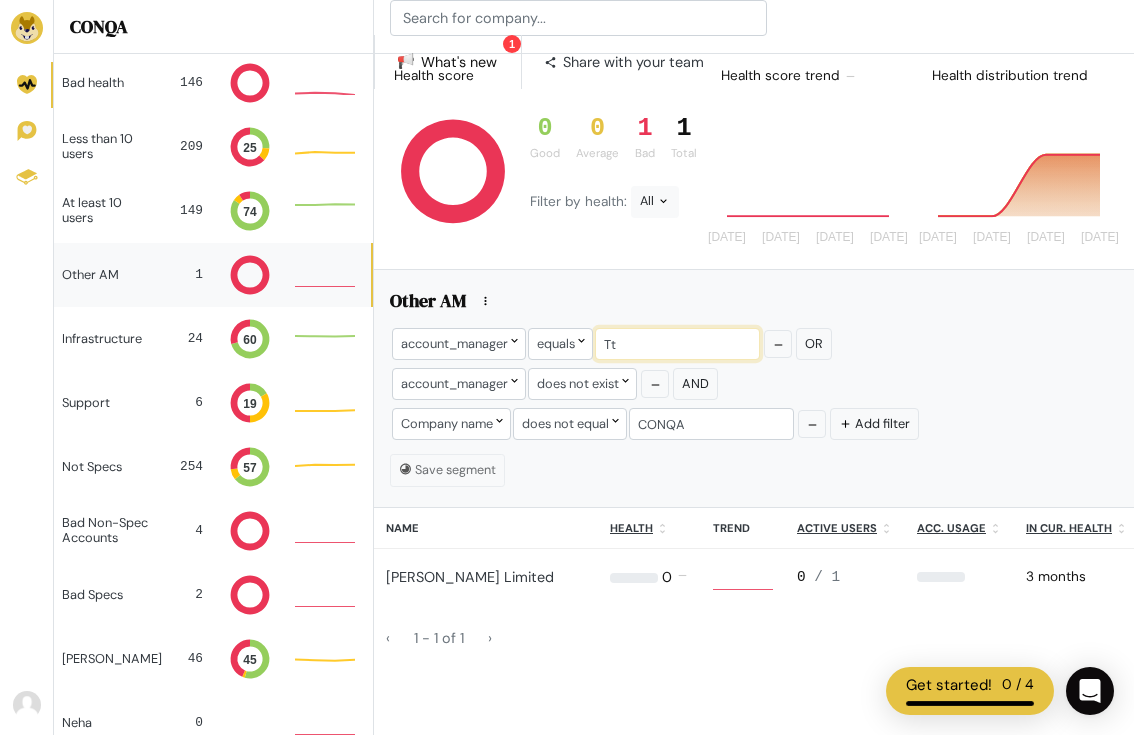 type on "T" 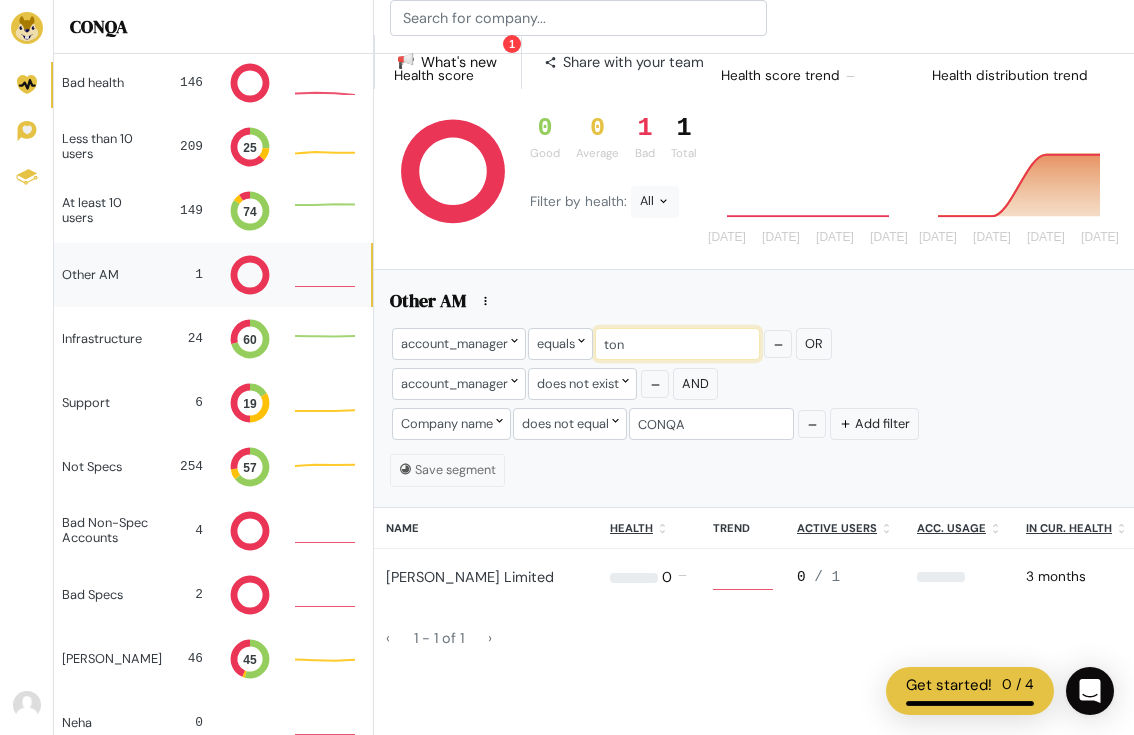 type on "[PERSON_NAME]" 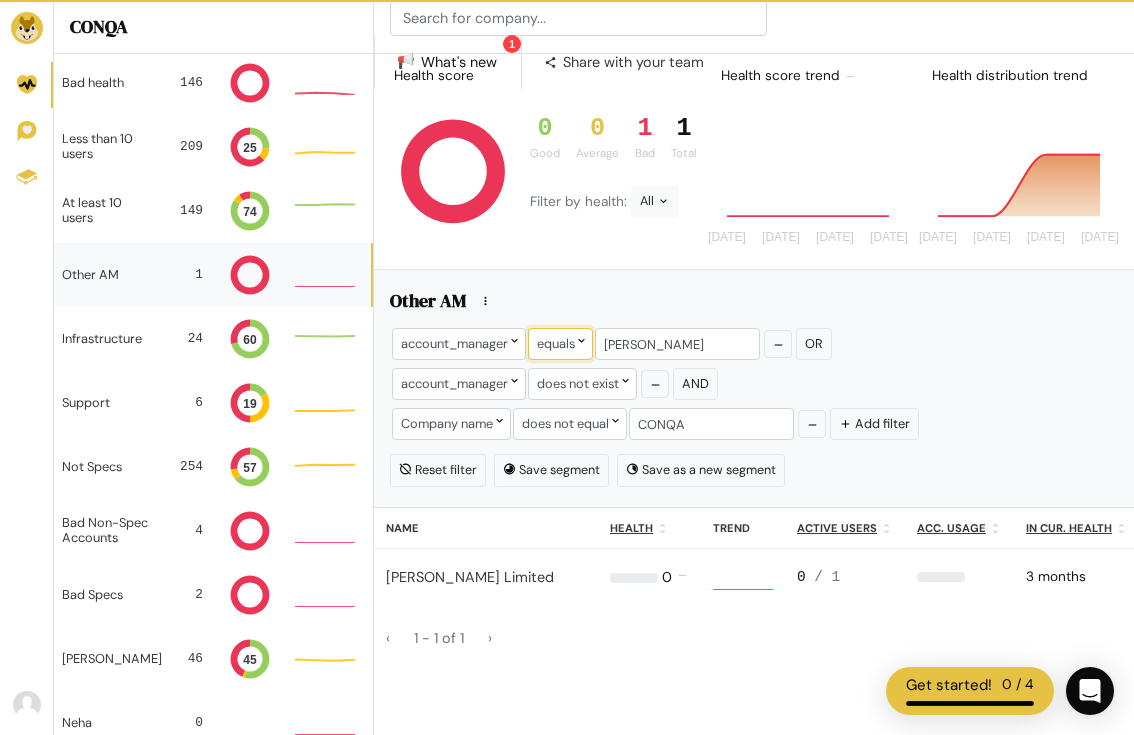 click on "equals" at bounding box center (560, 343) 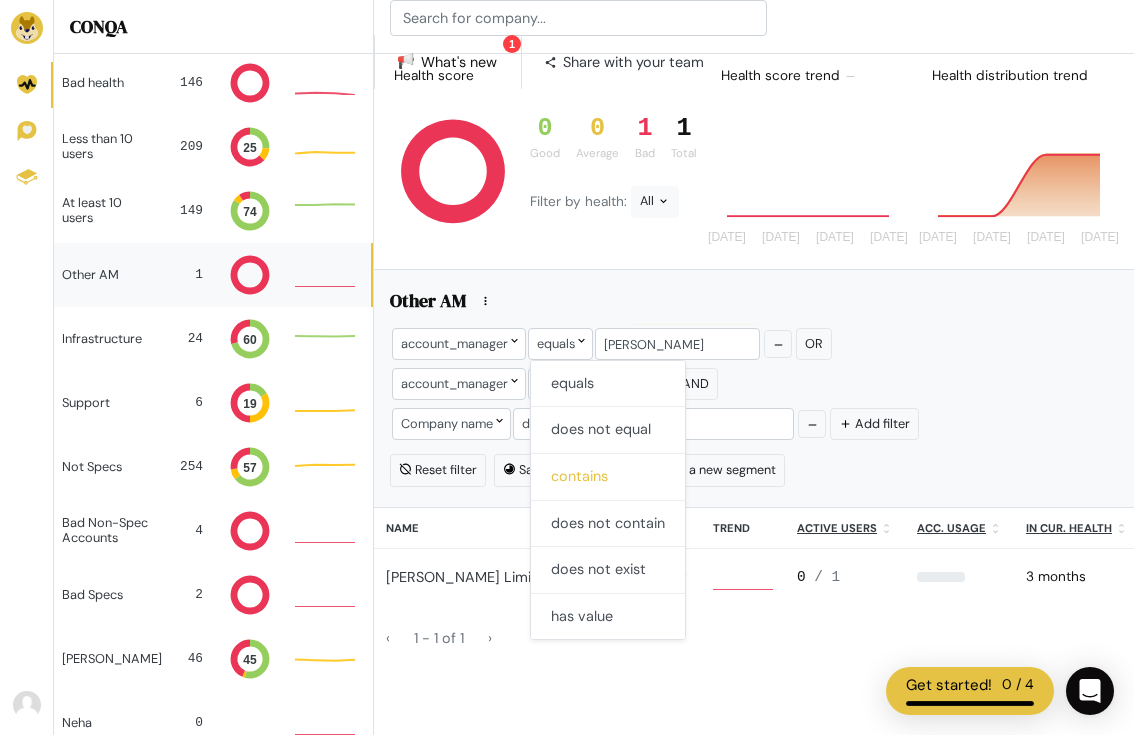 click on "contains" at bounding box center [608, 477] 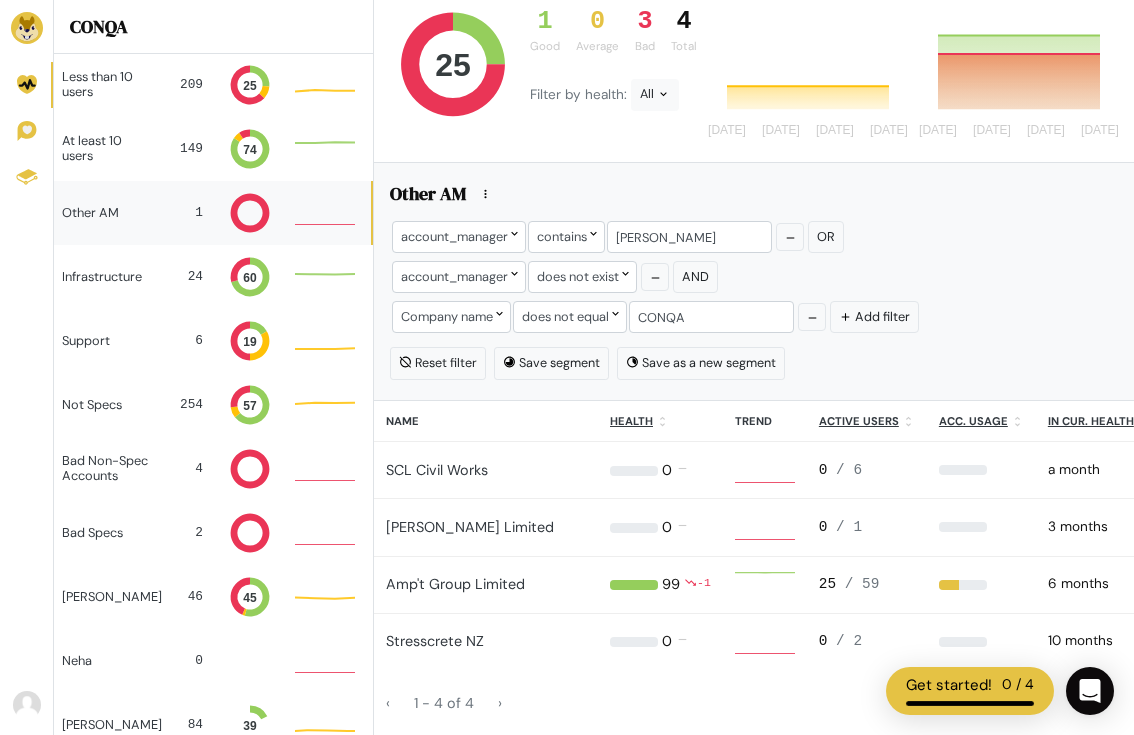 scroll, scrollTop: 0, scrollLeft: 0, axis: both 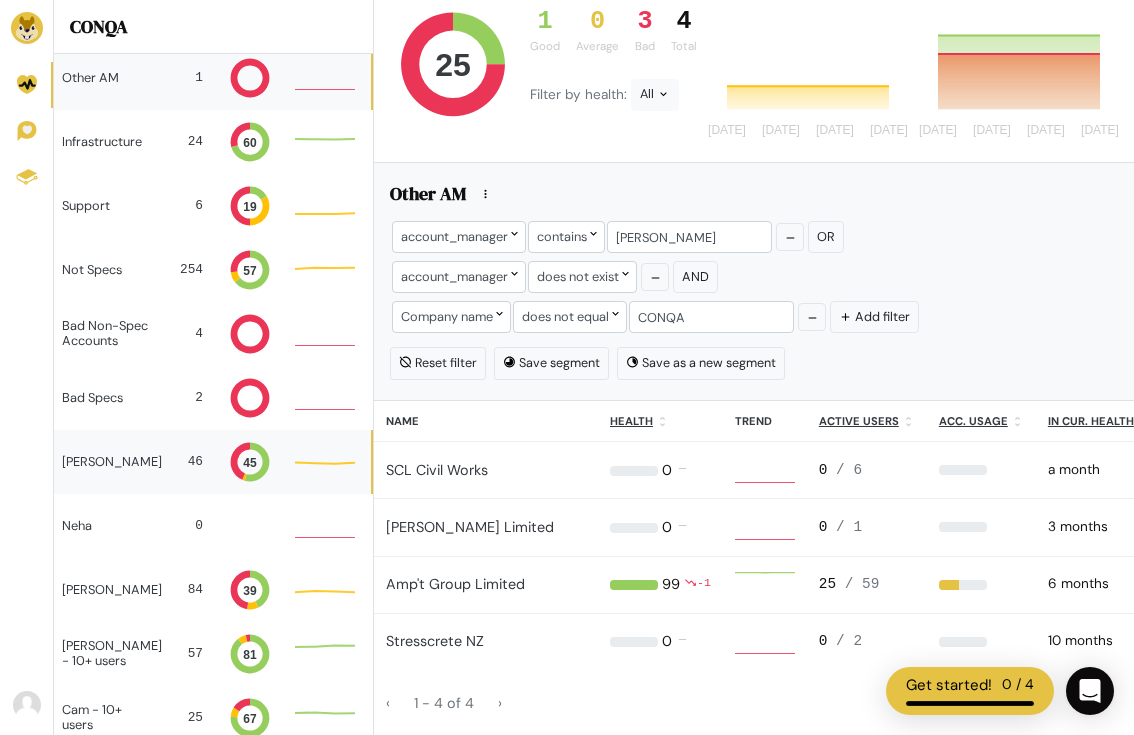 click on "[PERSON_NAME]
46
45" at bounding box center [212, 462] 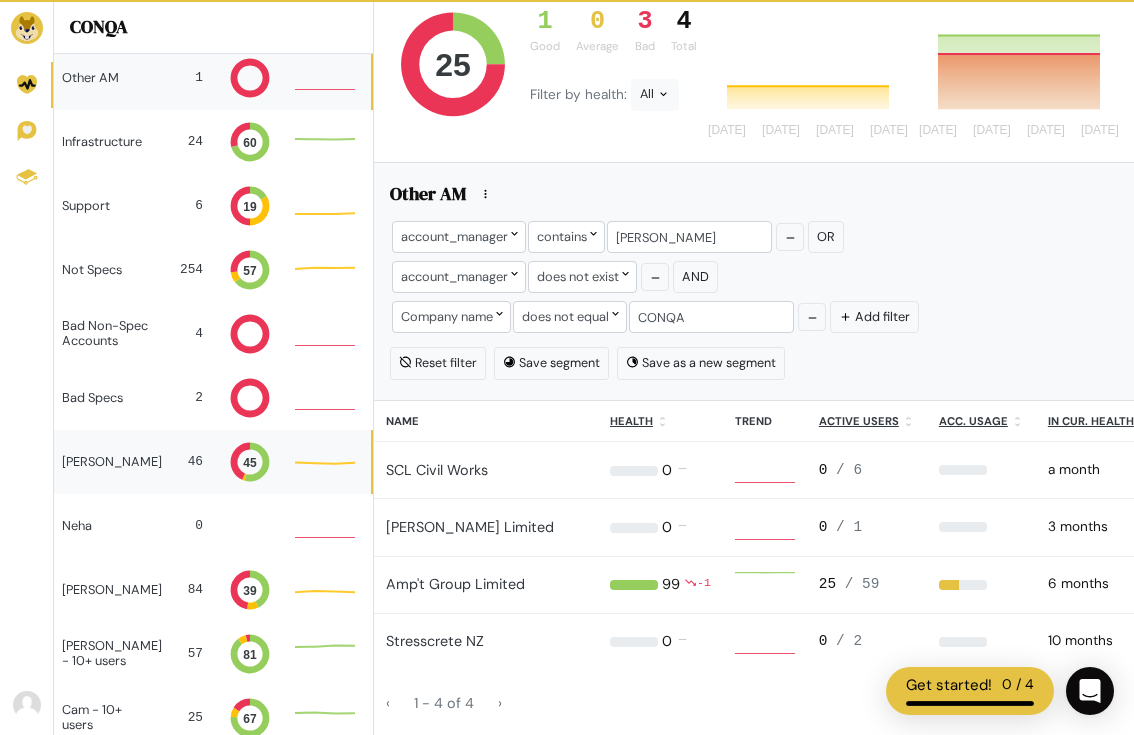 click on "[PERSON_NAME]
46
45" at bounding box center [212, 462] 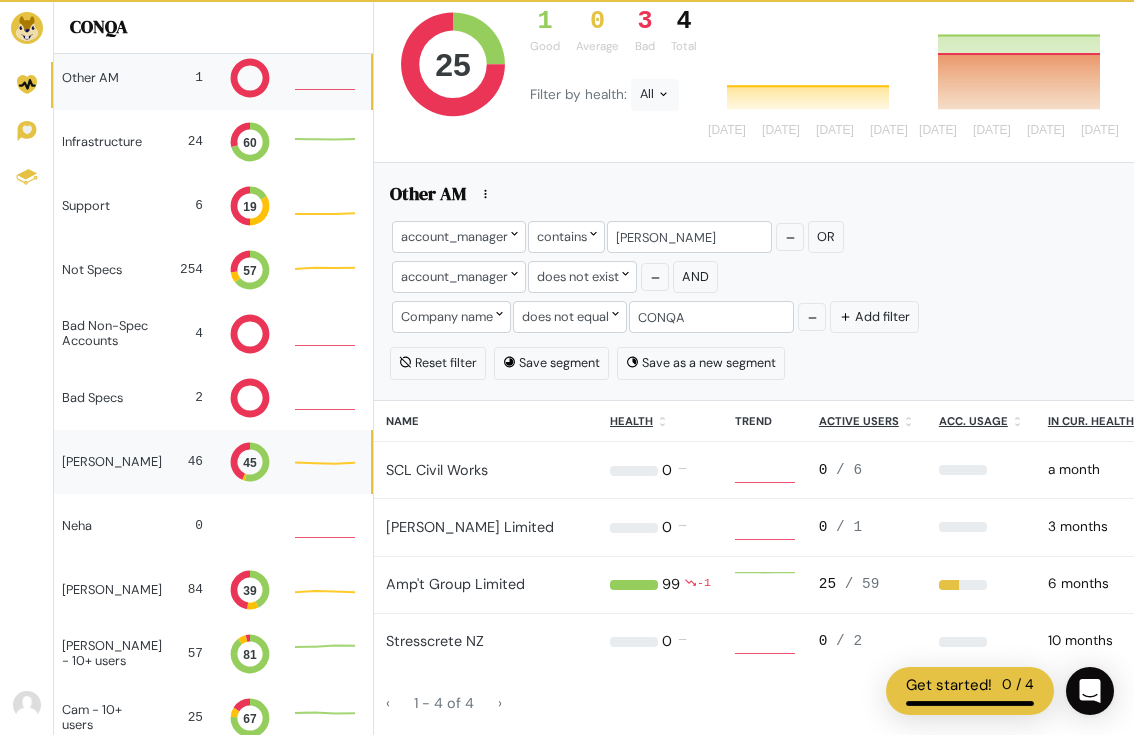 scroll, scrollTop: 0, scrollLeft: 0, axis: both 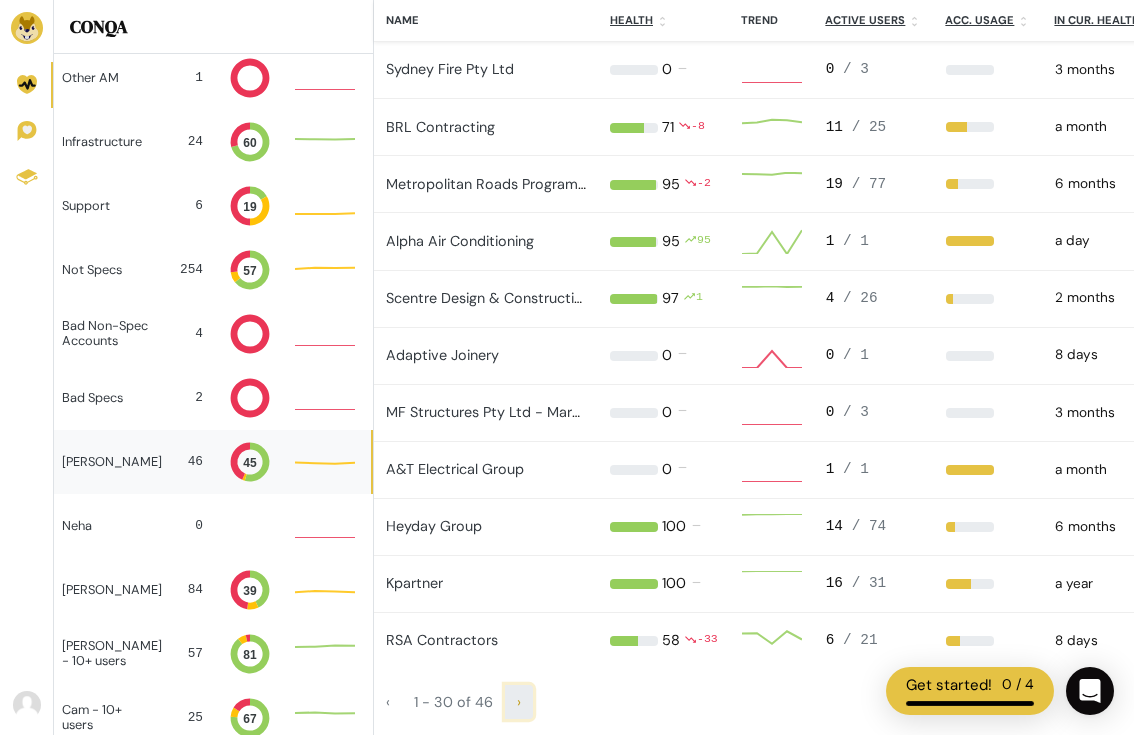 click on "›" at bounding box center [519, 702] 